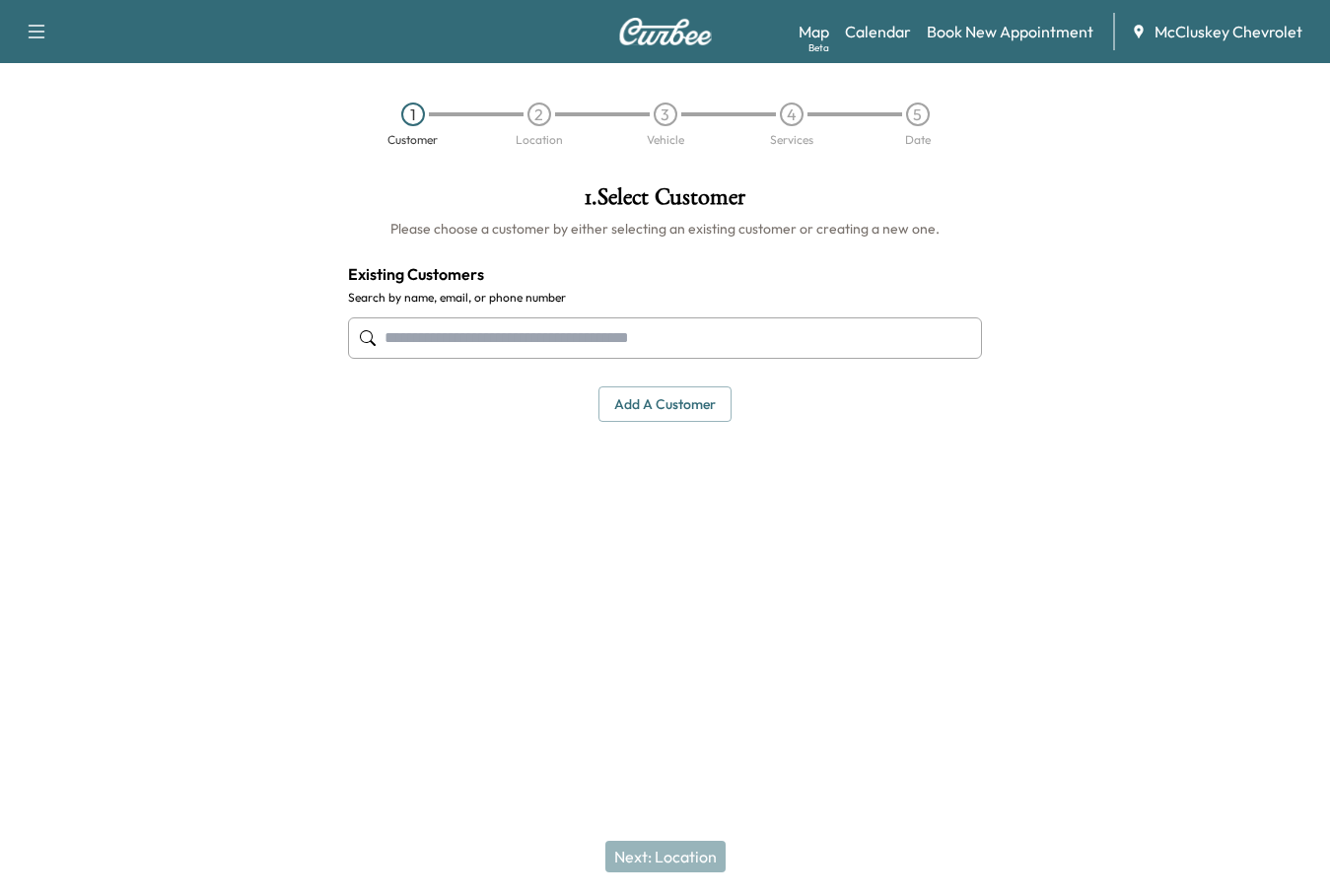scroll, scrollTop: 0, scrollLeft: 0, axis: both 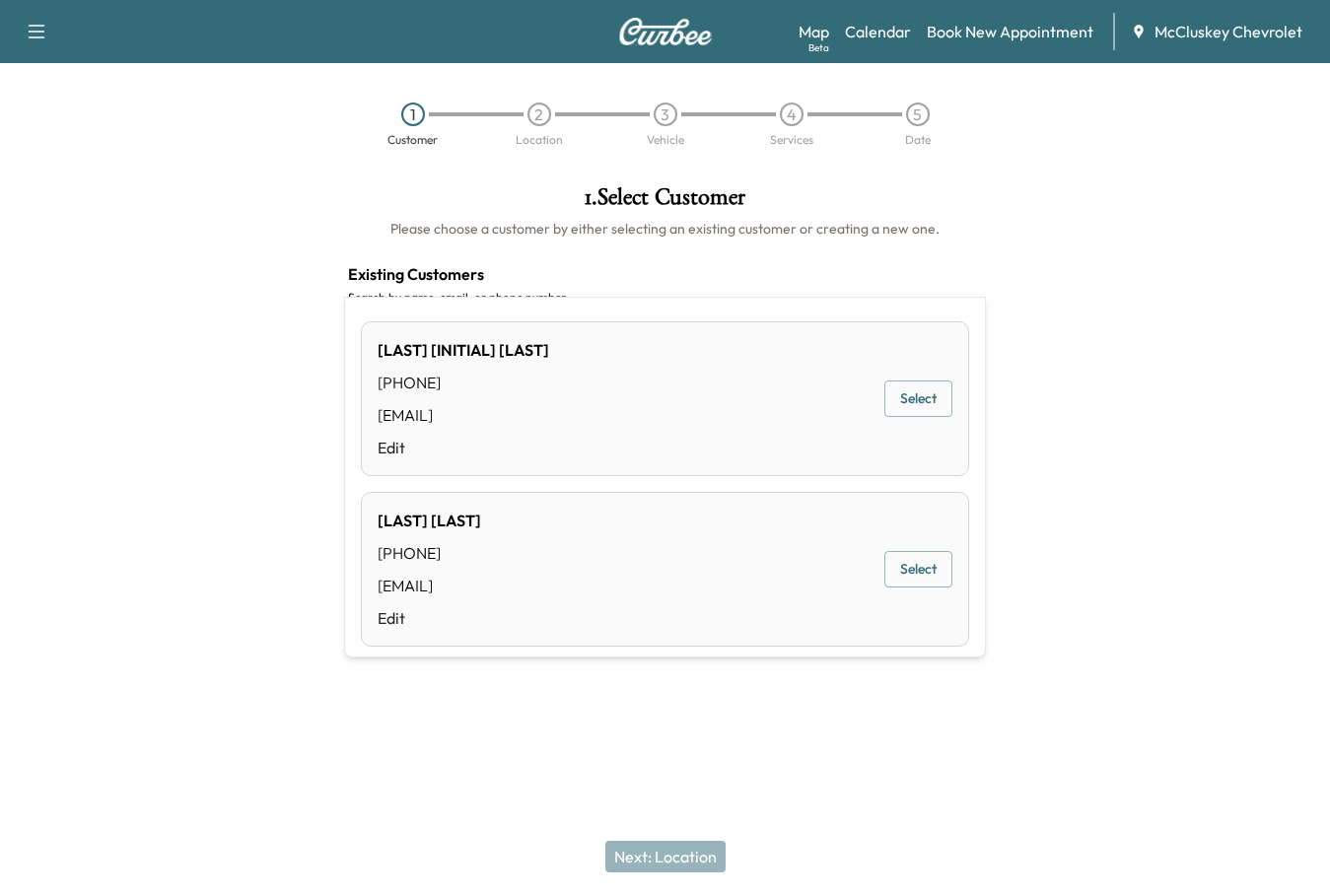 click on "Select" at bounding box center [918, 398] 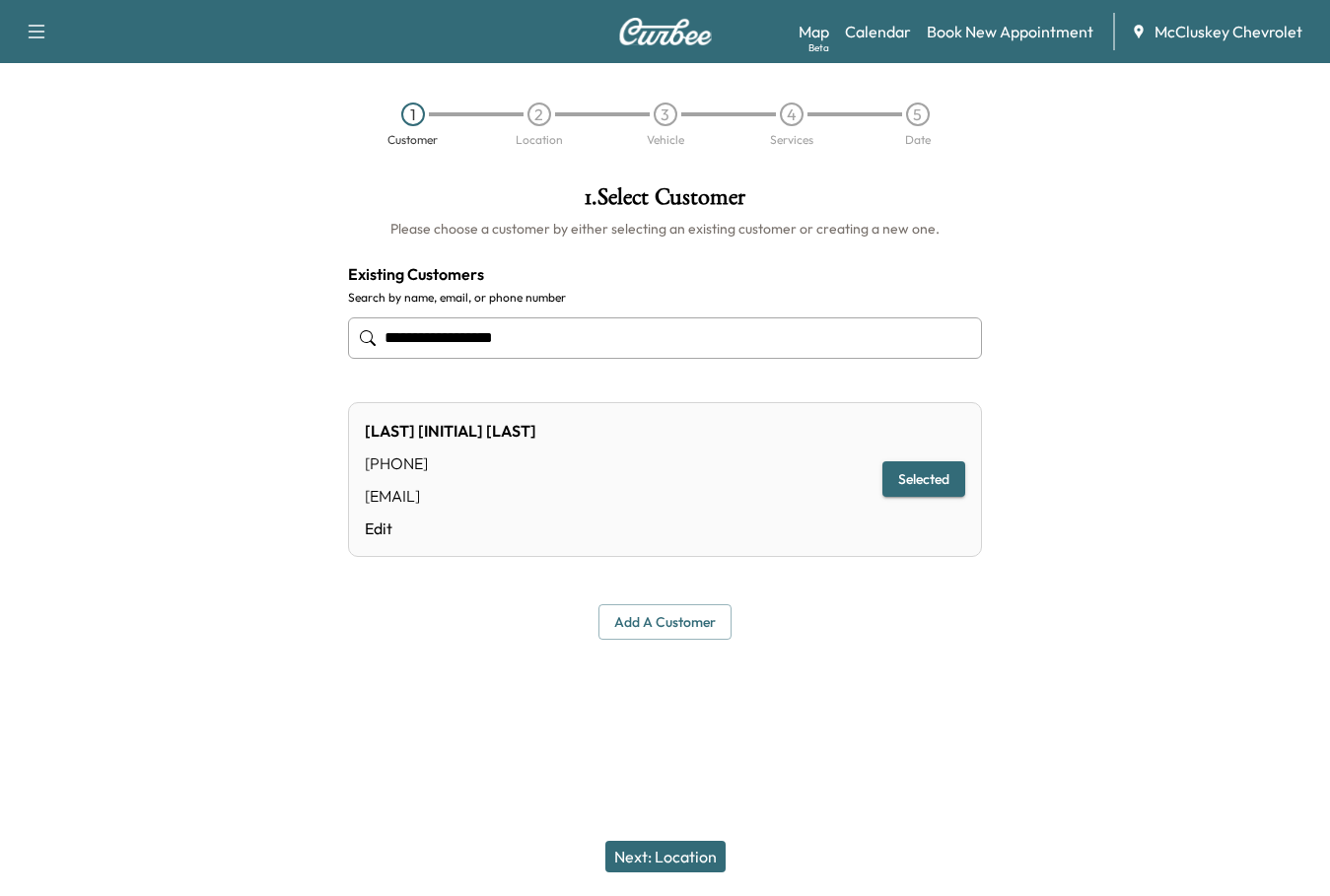 type on "**********" 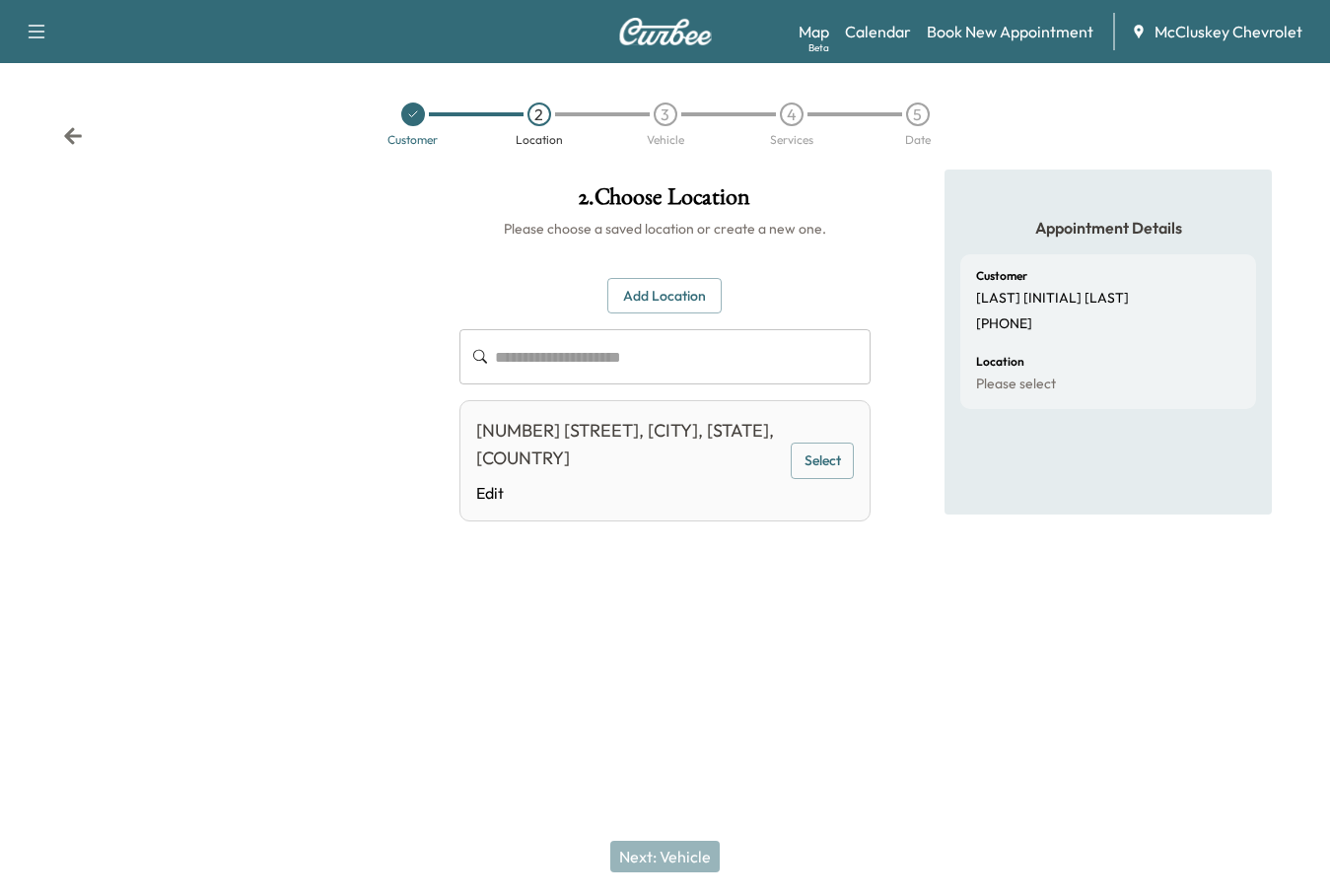 click at bounding box center [682, 357] 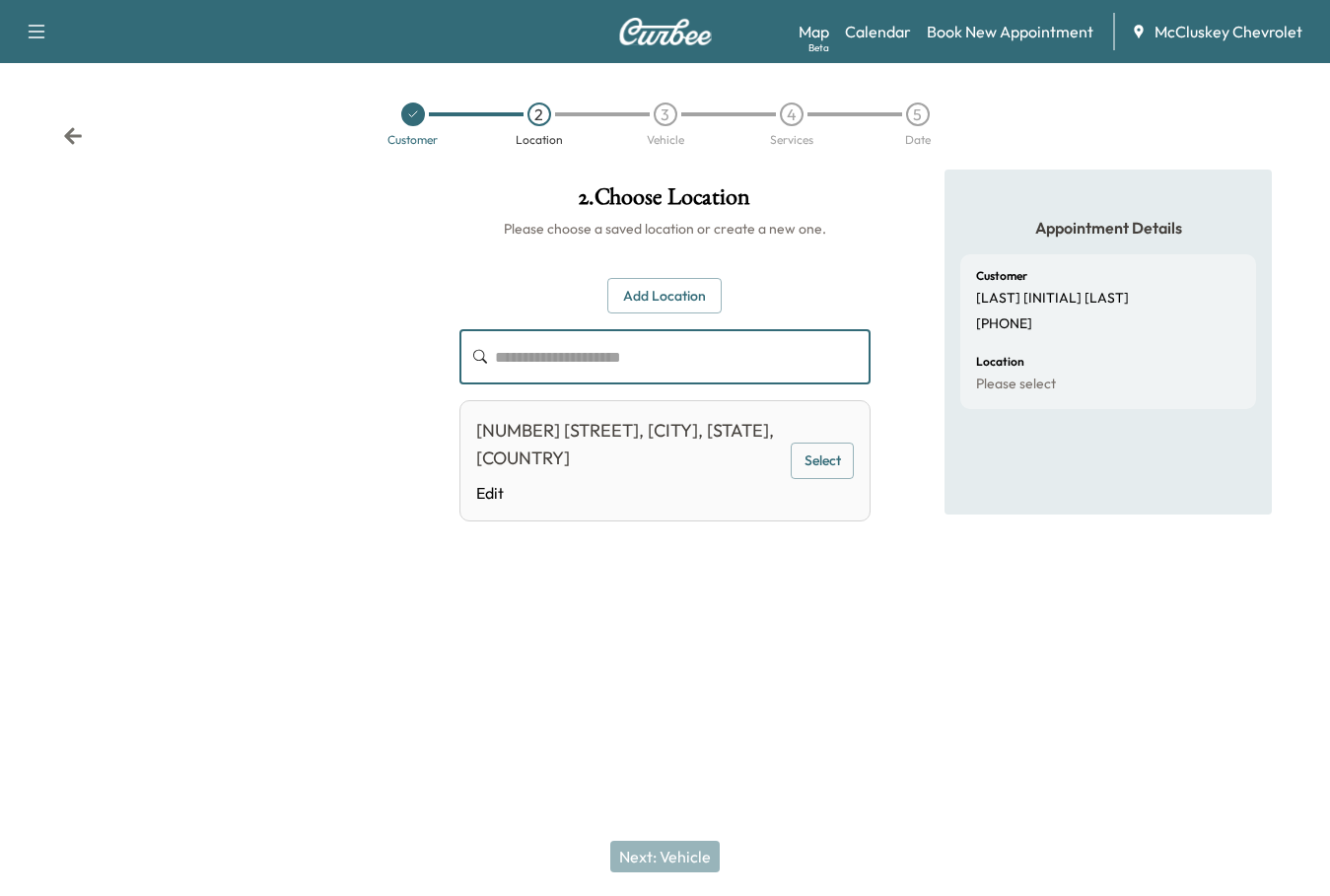 click 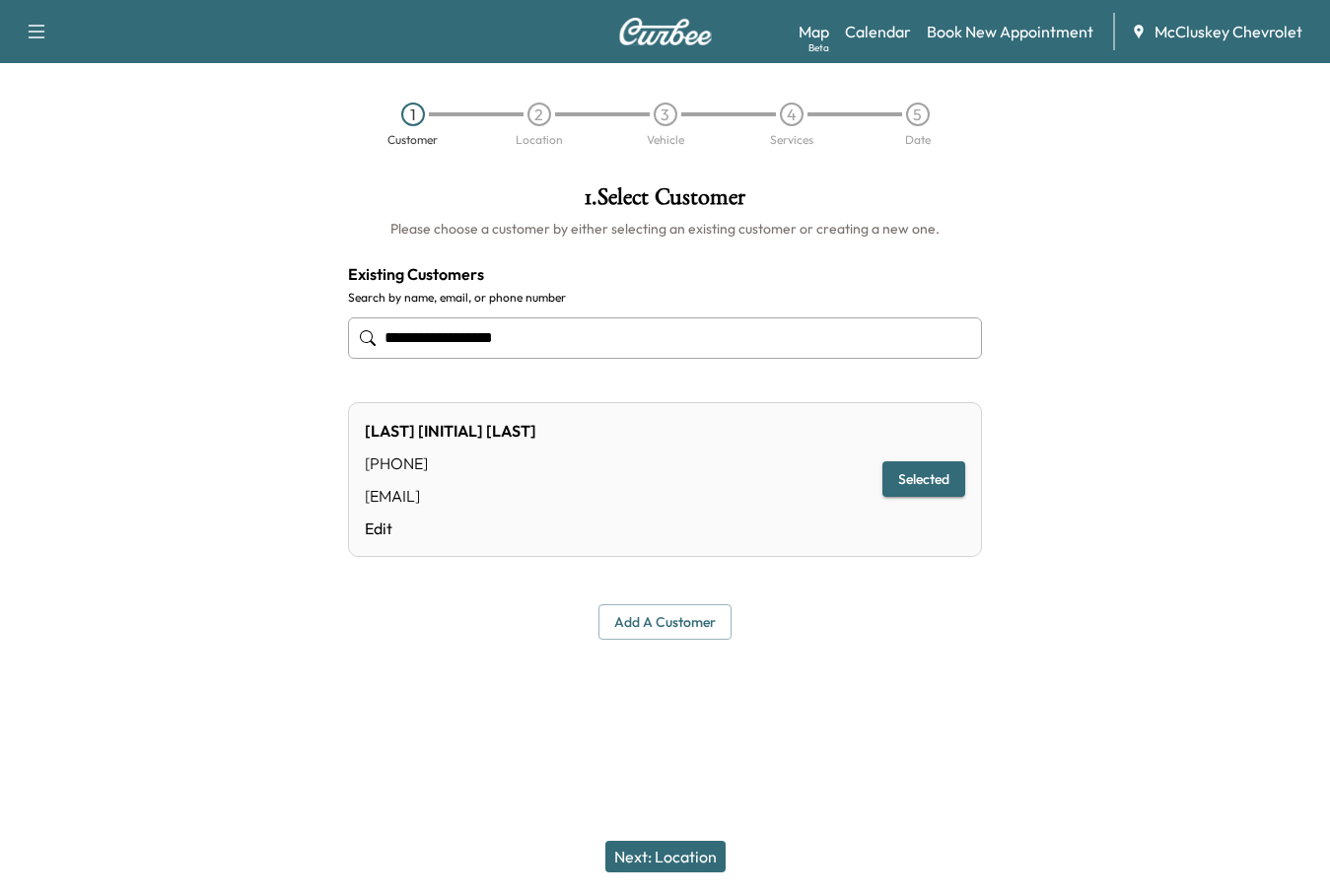 click on "1 Customer 2 Location 3 Vehicle 4 Services 5 Date" at bounding box center [665, 124] 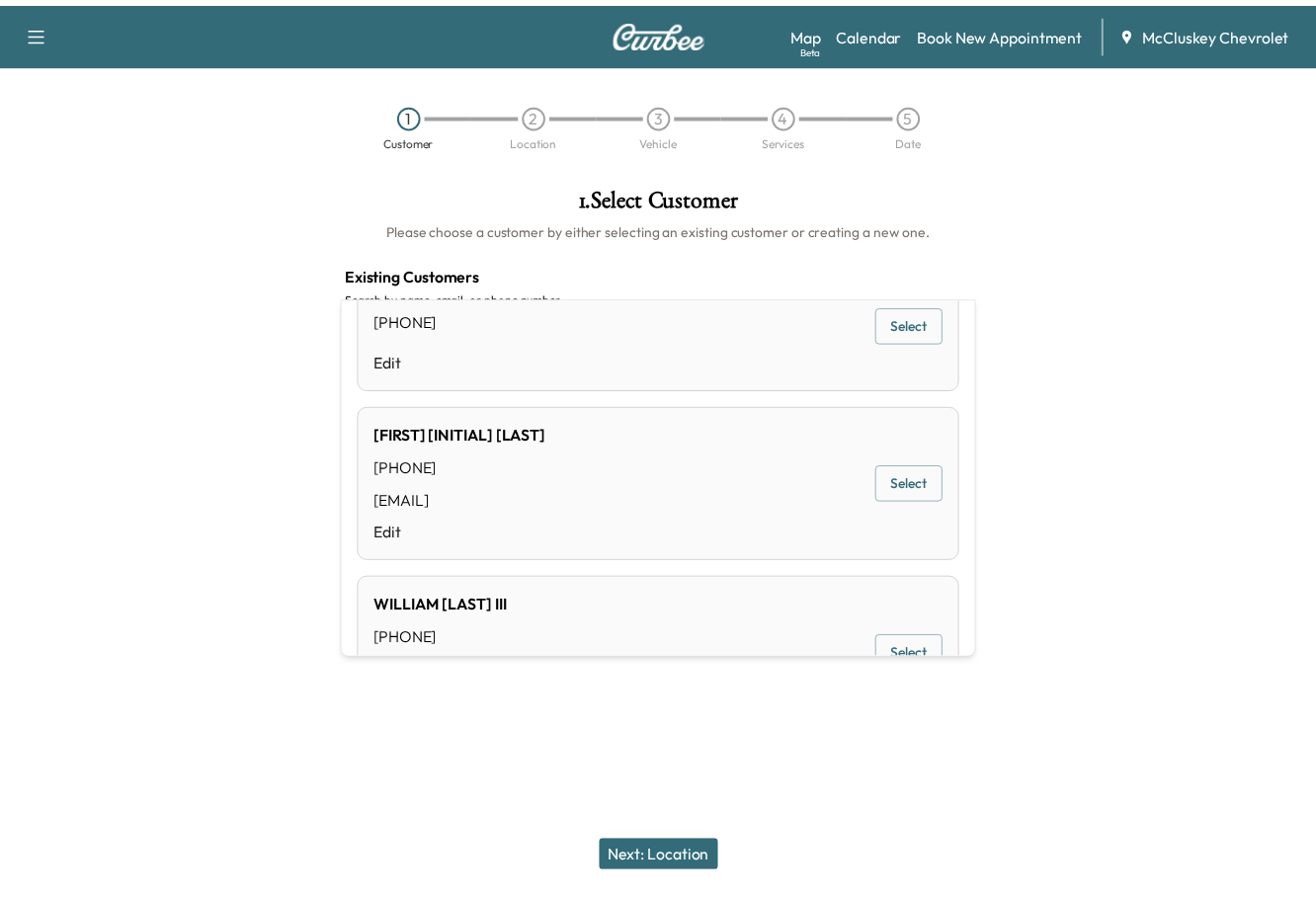 scroll, scrollTop: 99, scrollLeft: 0, axis: vertical 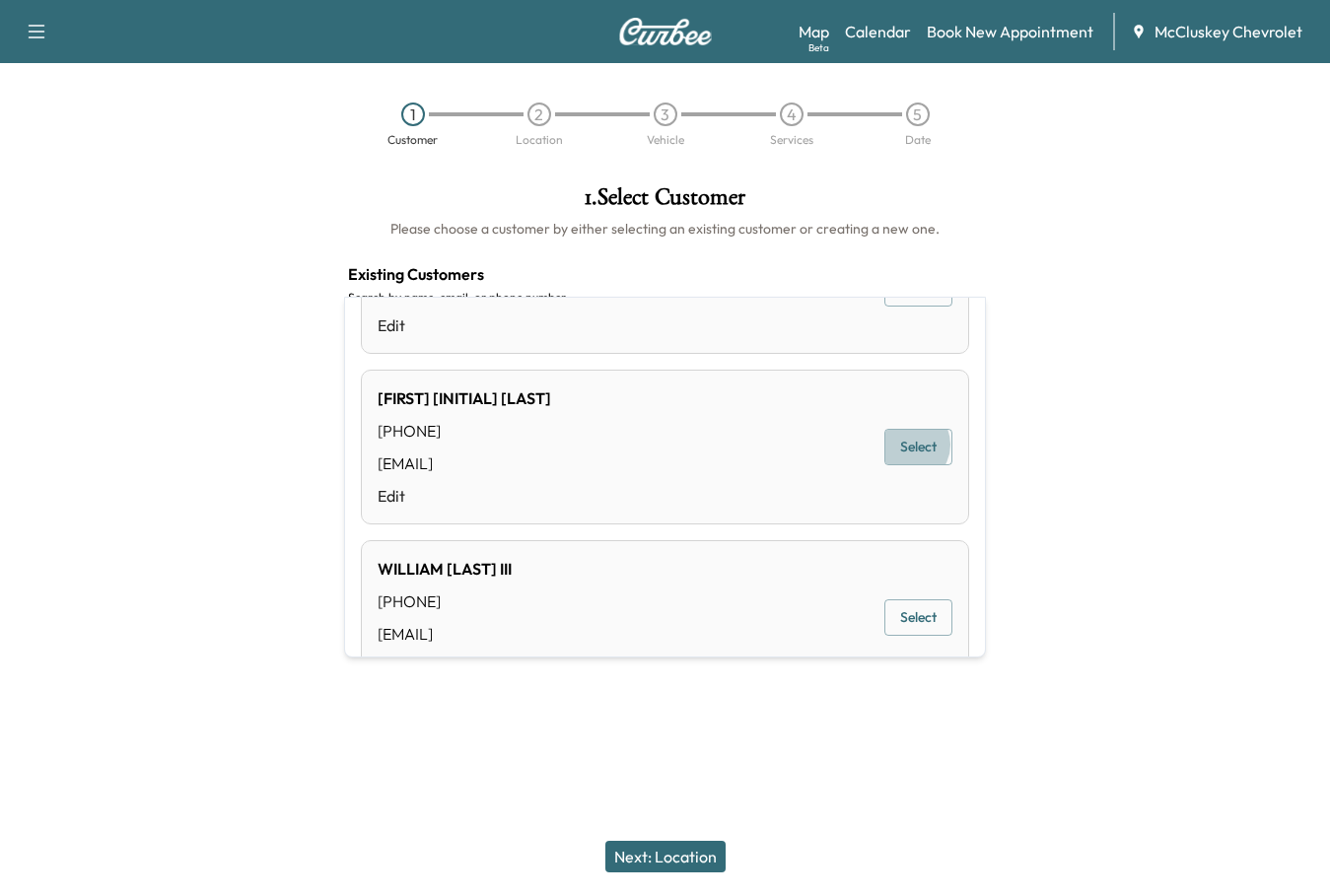 click on "Select" at bounding box center [918, 447] 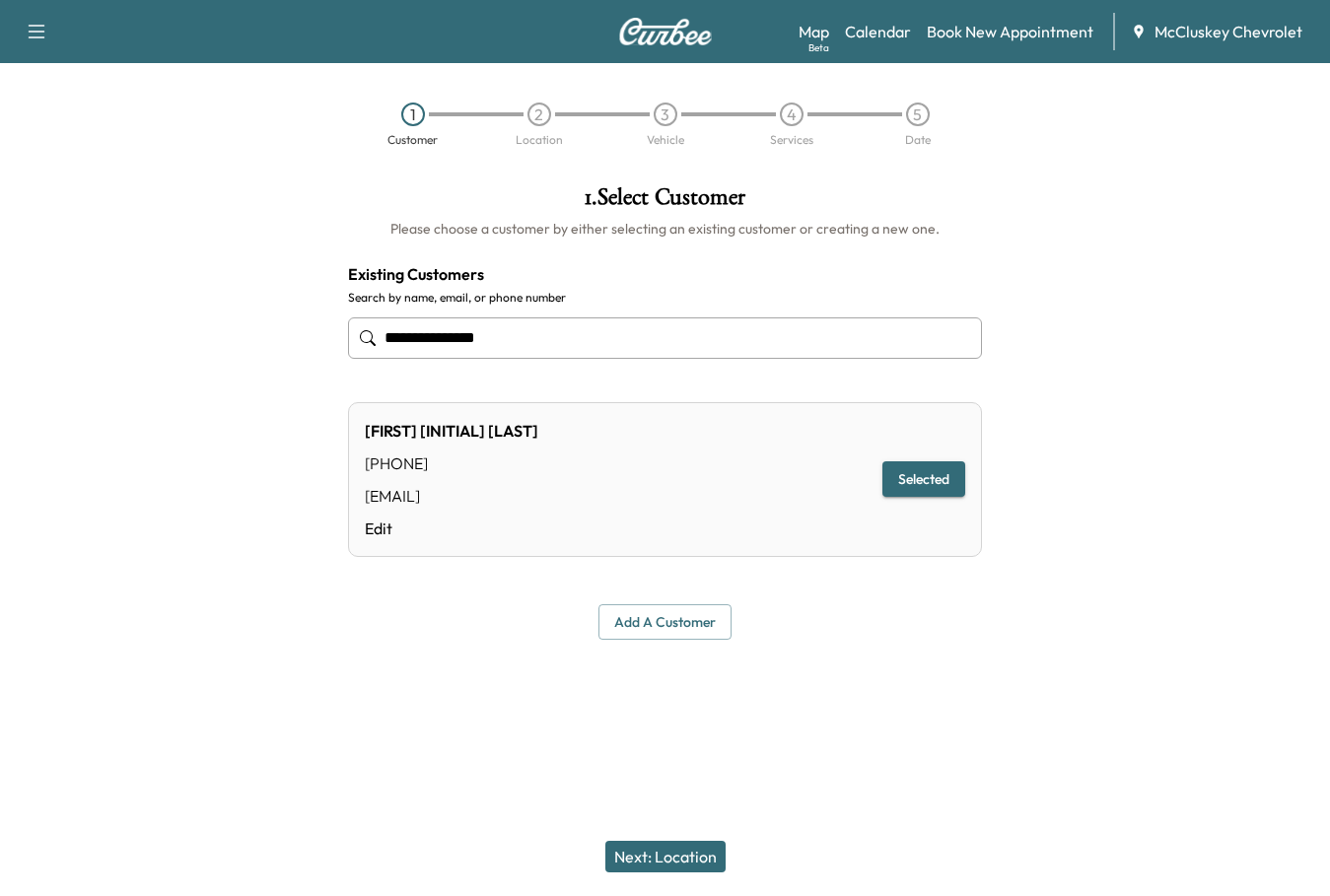 type on "**********" 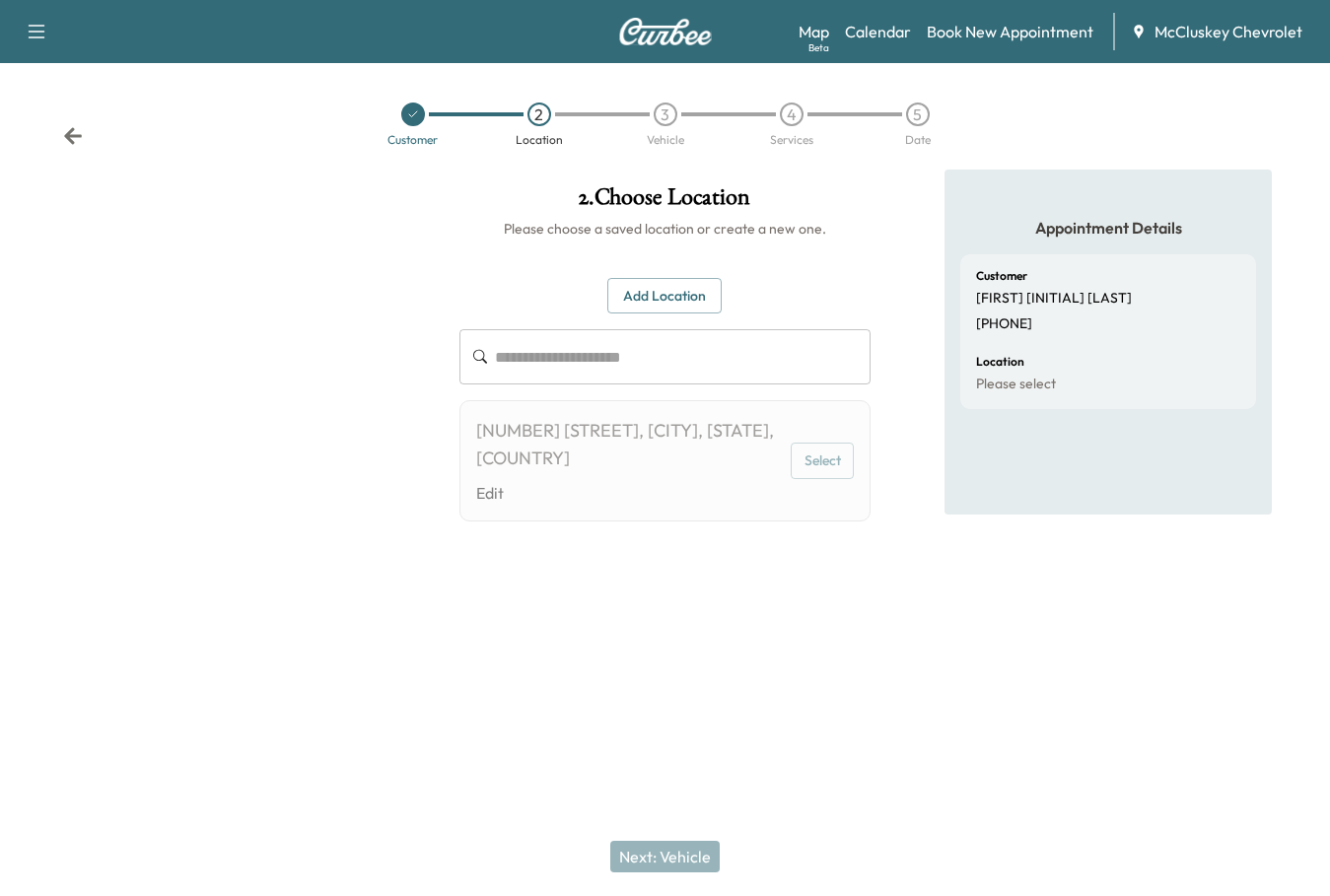click on "[NUMBER] [STREET], [CITY], [STATE], [COUNTRY] Edit" at bounding box center (629, 460) 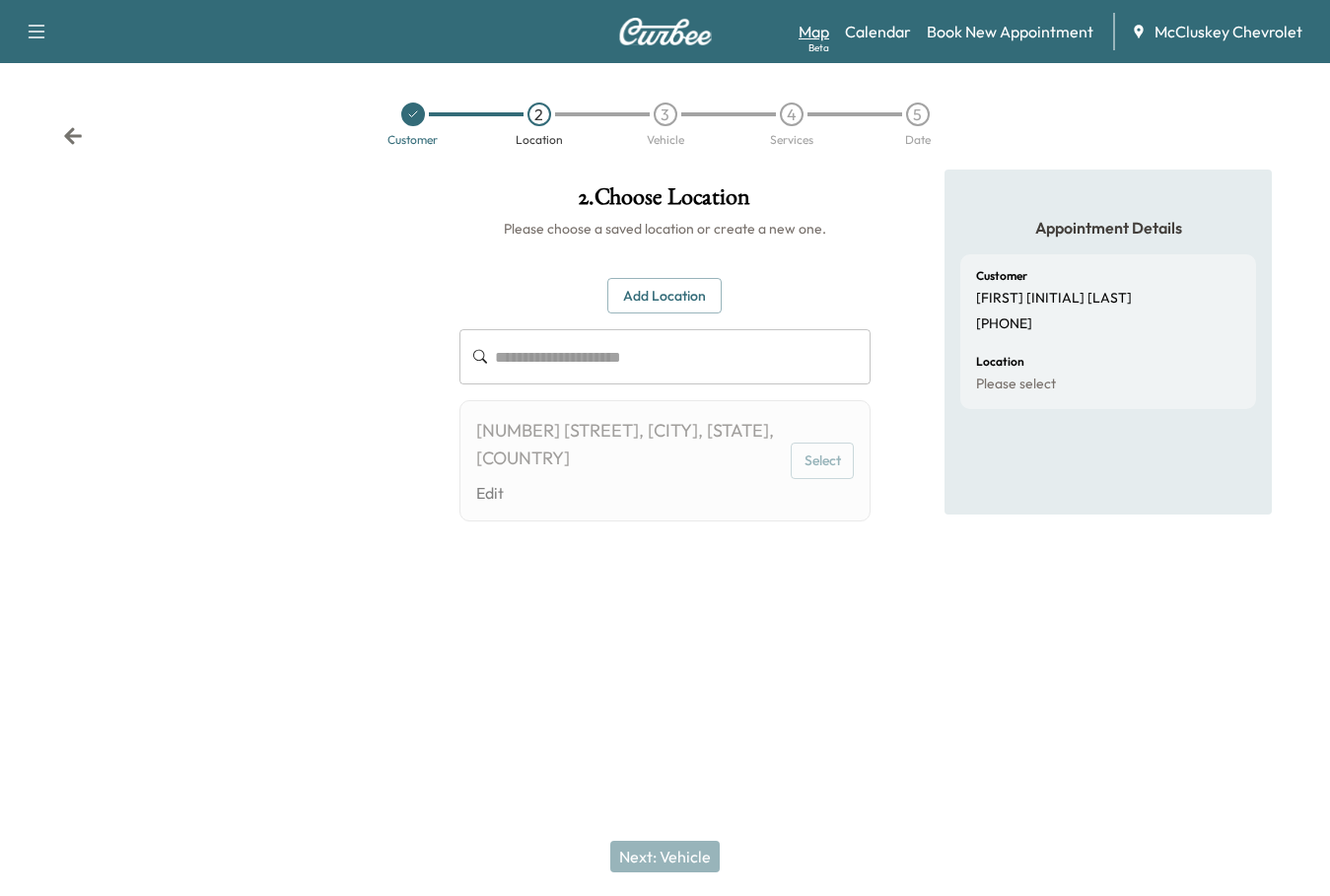 click on "Beta" at bounding box center (818, 47) 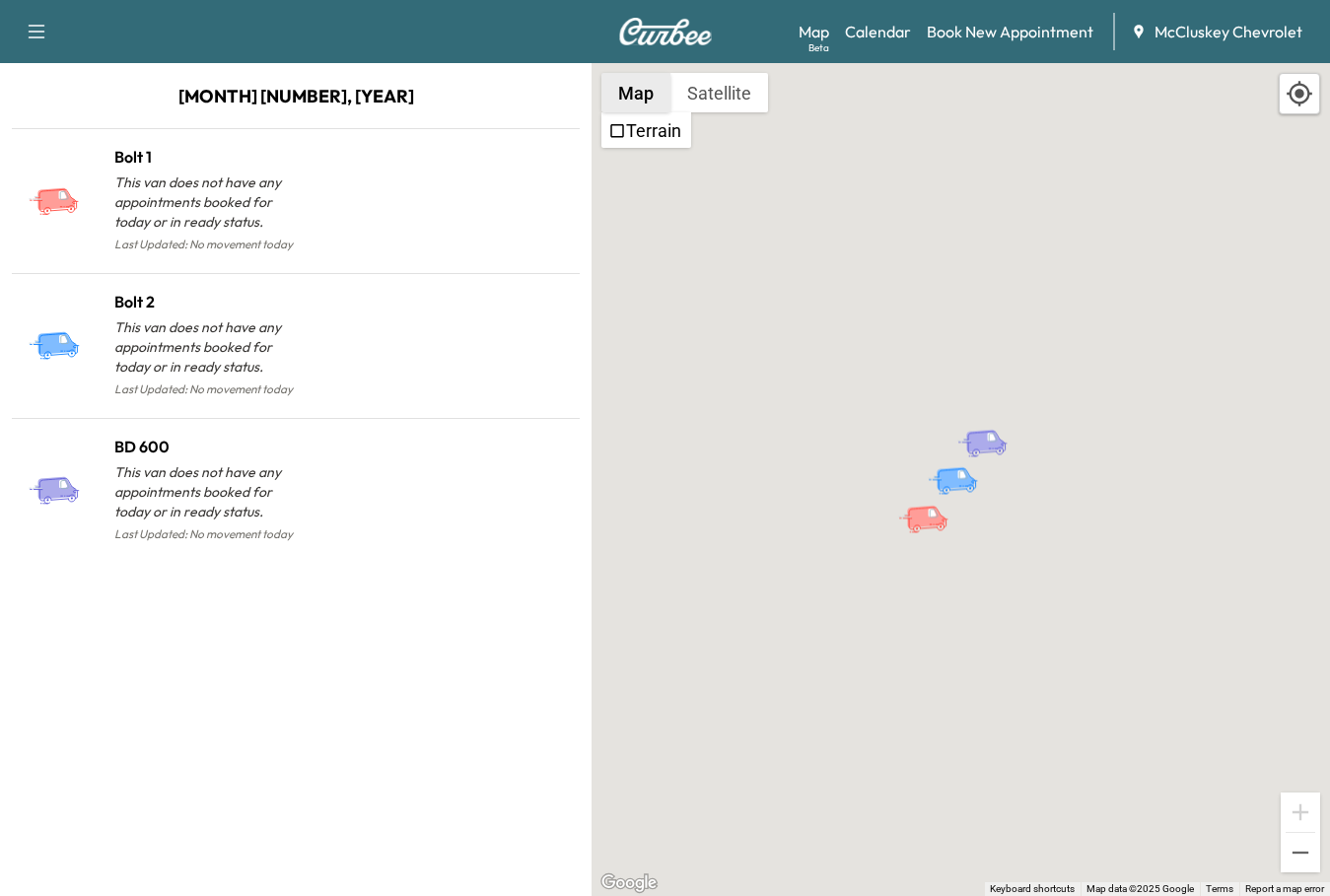 click on "Map" at bounding box center (636, 93) 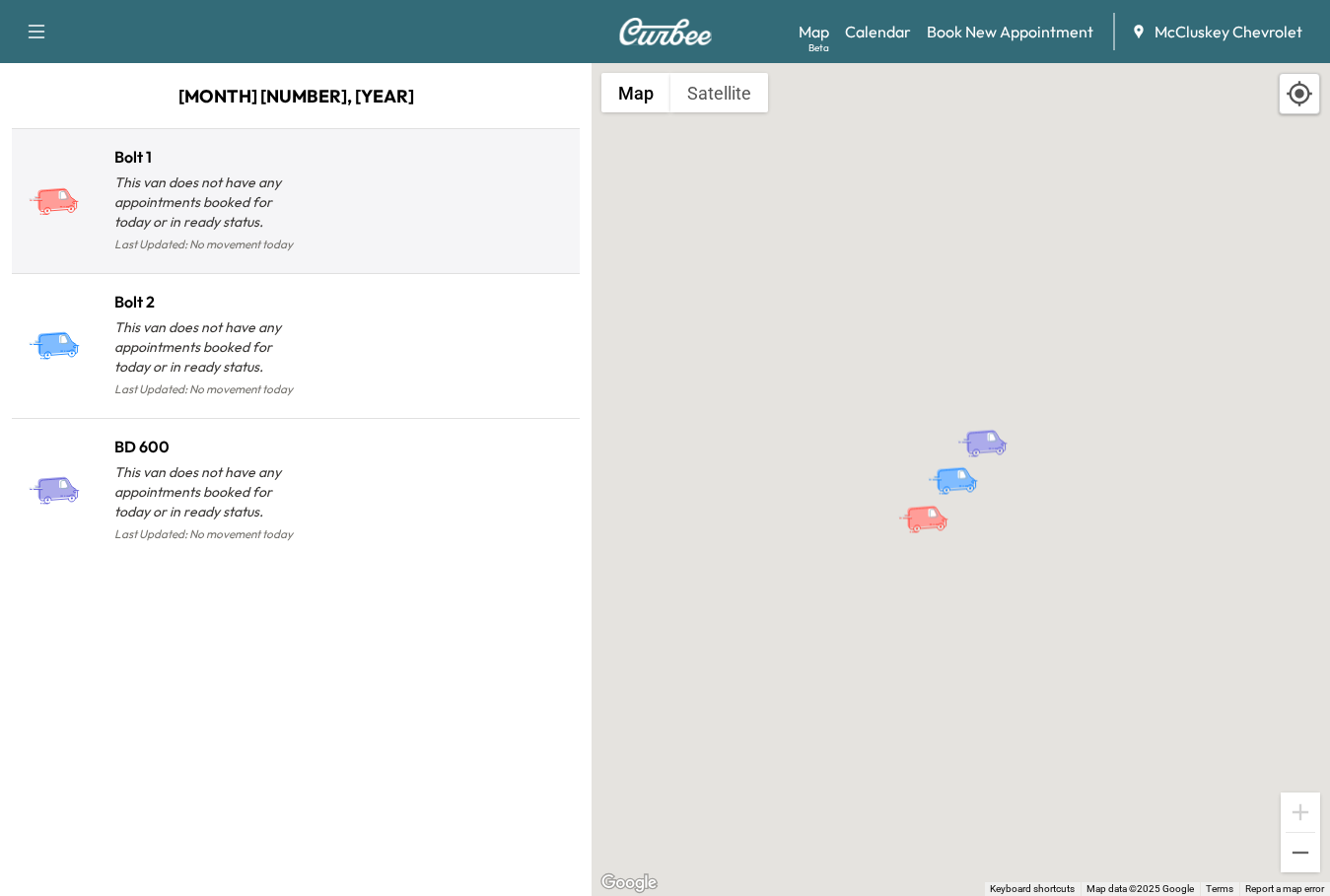 click on "Bolt 1 This van does not have any appointments booked for today or in ready status." at bounding box center [205, 188] 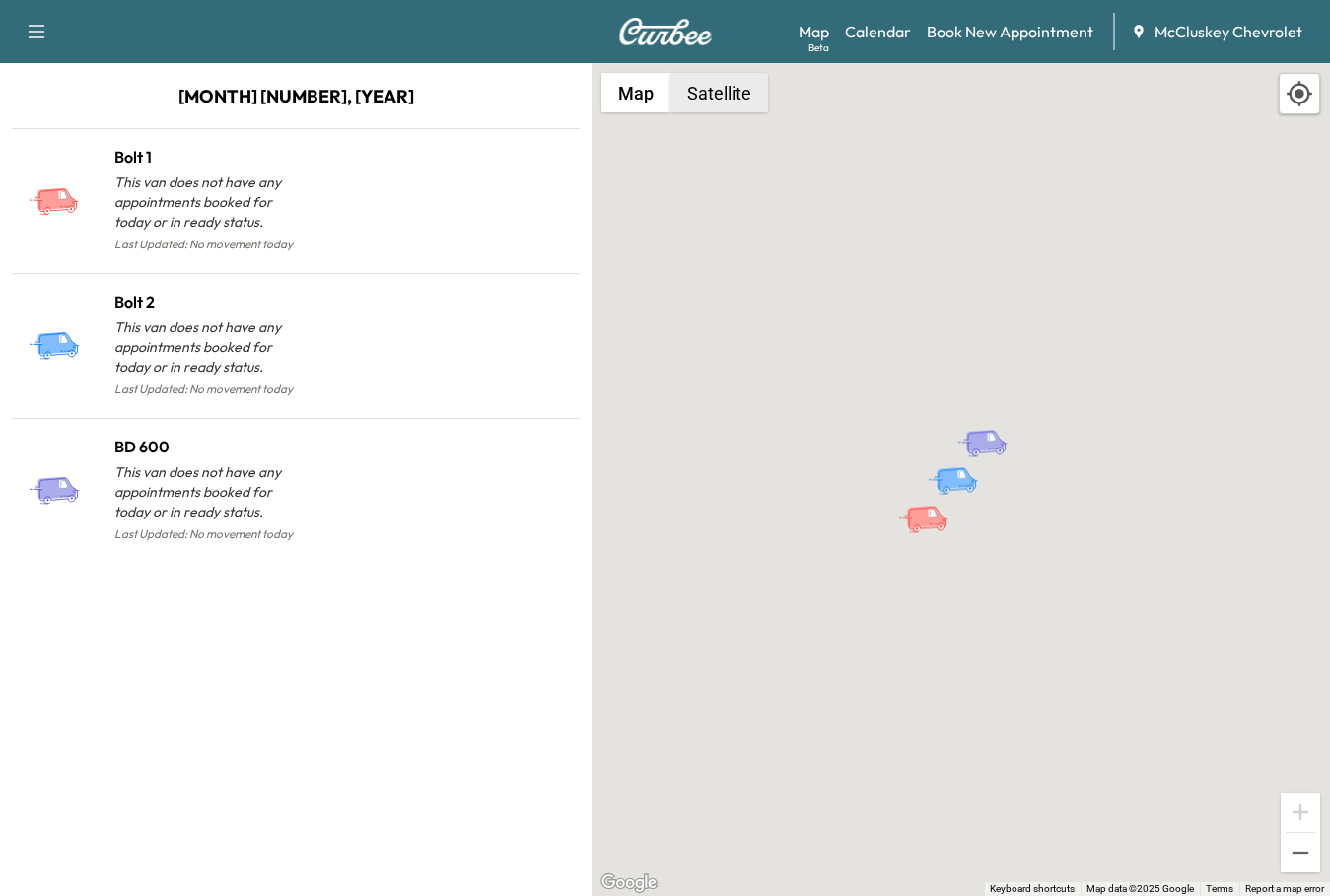 click on "Satellite" at bounding box center [719, 93] 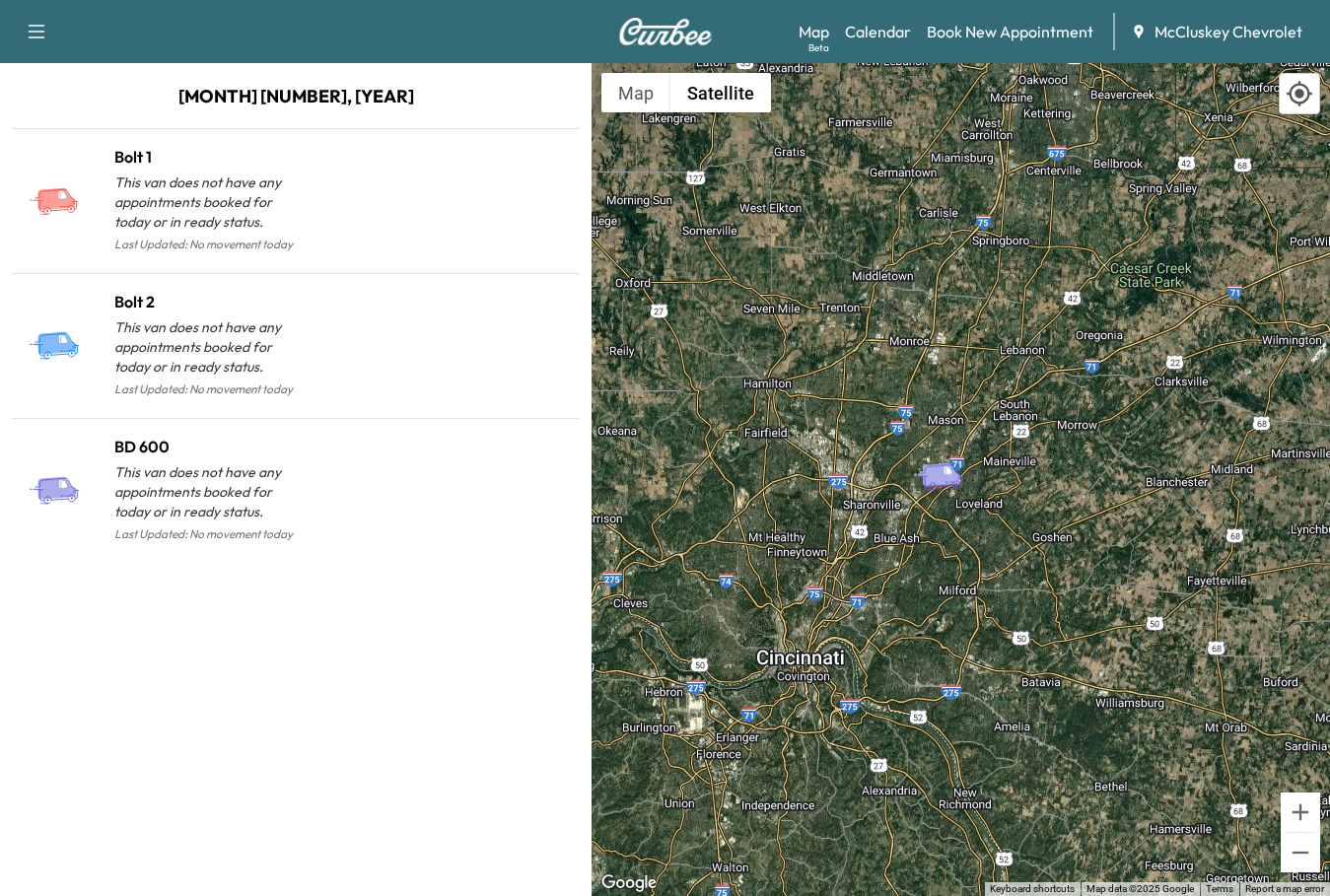 drag, startPoint x: 1002, startPoint y: 338, endPoint x: 997, endPoint y: 395, distance: 57.21888 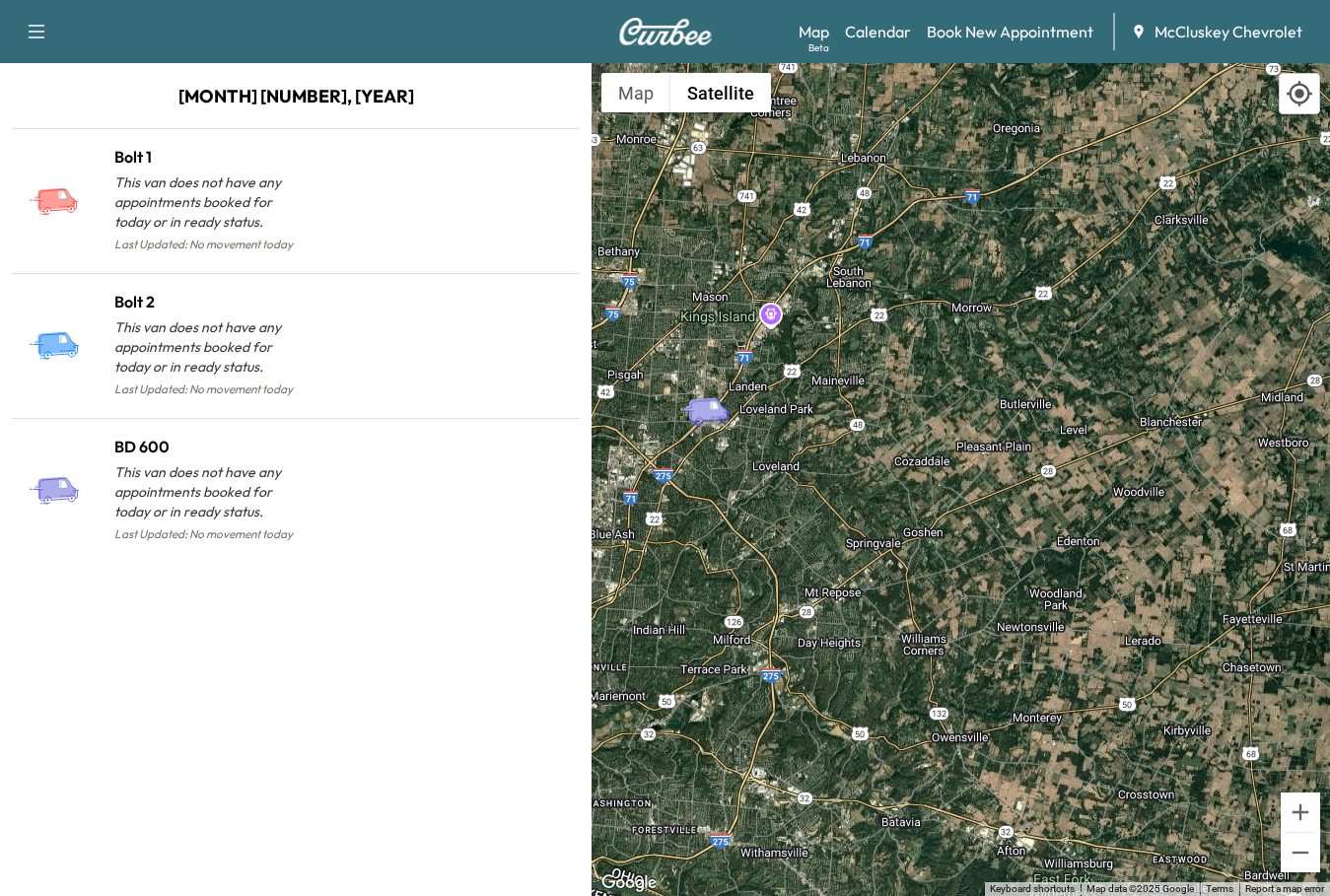 drag, startPoint x: 1044, startPoint y: 563, endPoint x: 1047, endPoint y: 500, distance: 63.071388 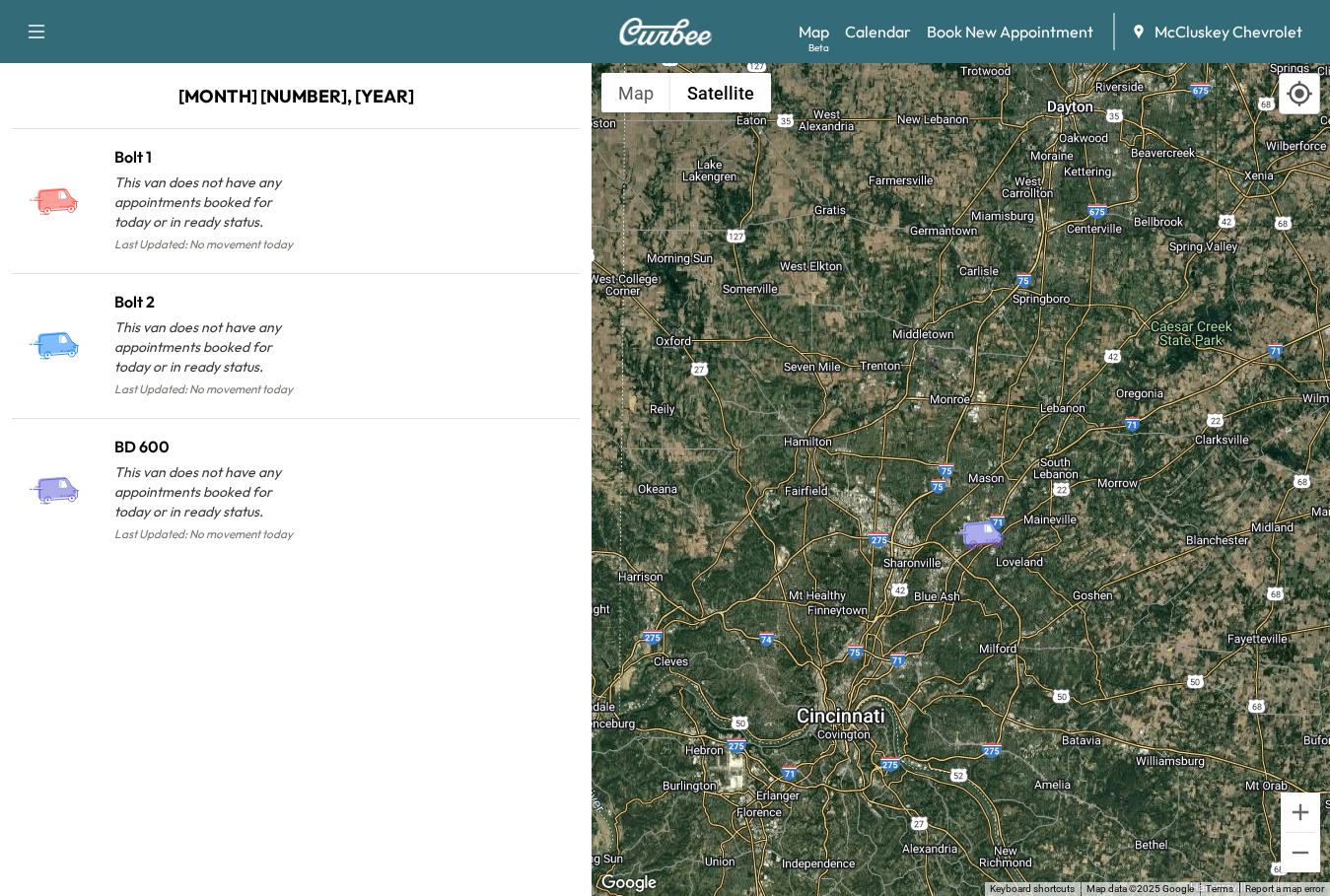 drag, startPoint x: 767, startPoint y: 493, endPoint x: 998, endPoint y: 574, distance: 244.78971 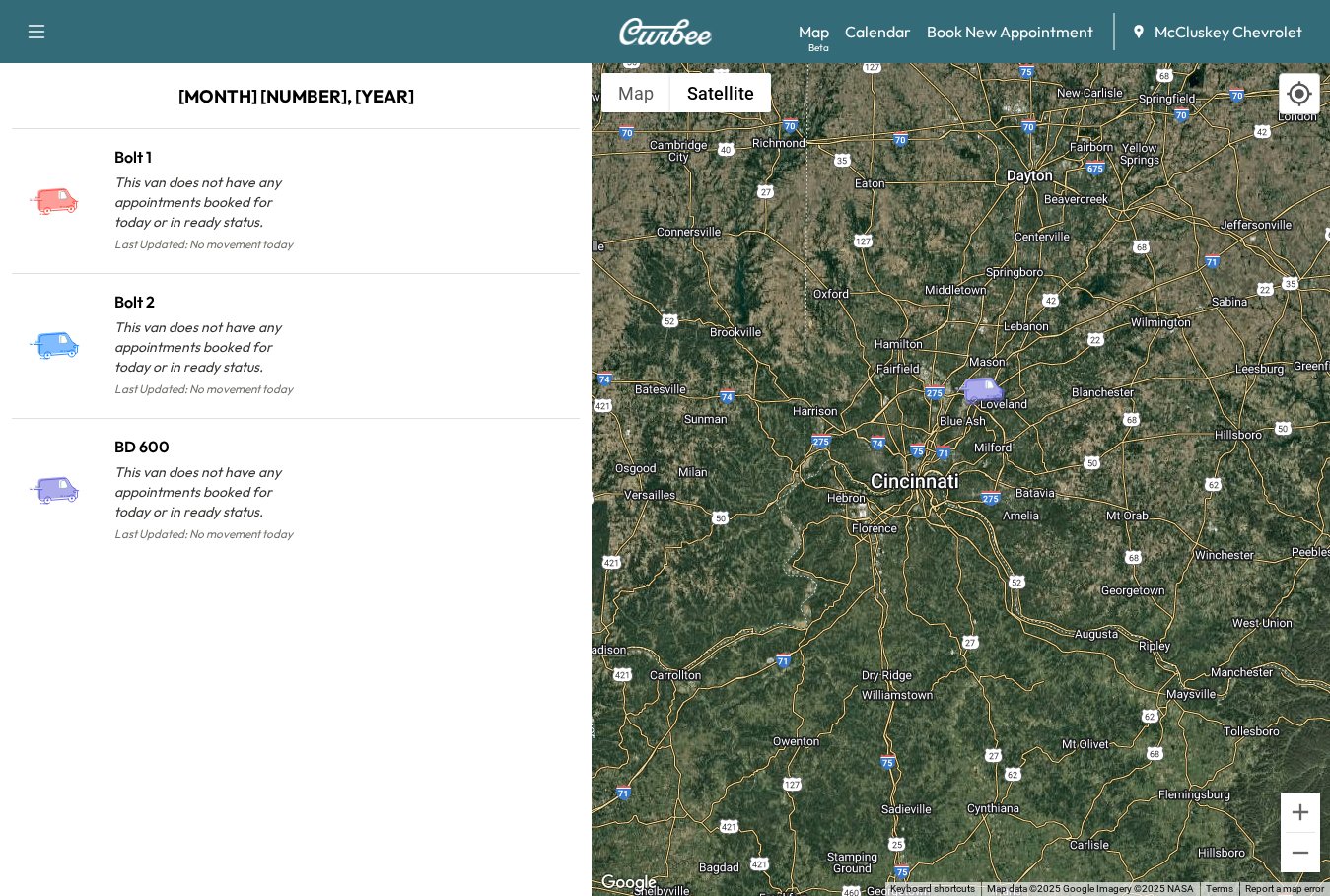 drag, startPoint x: 1002, startPoint y: 554, endPoint x: 1002, endPoint y: 443, distance: 111 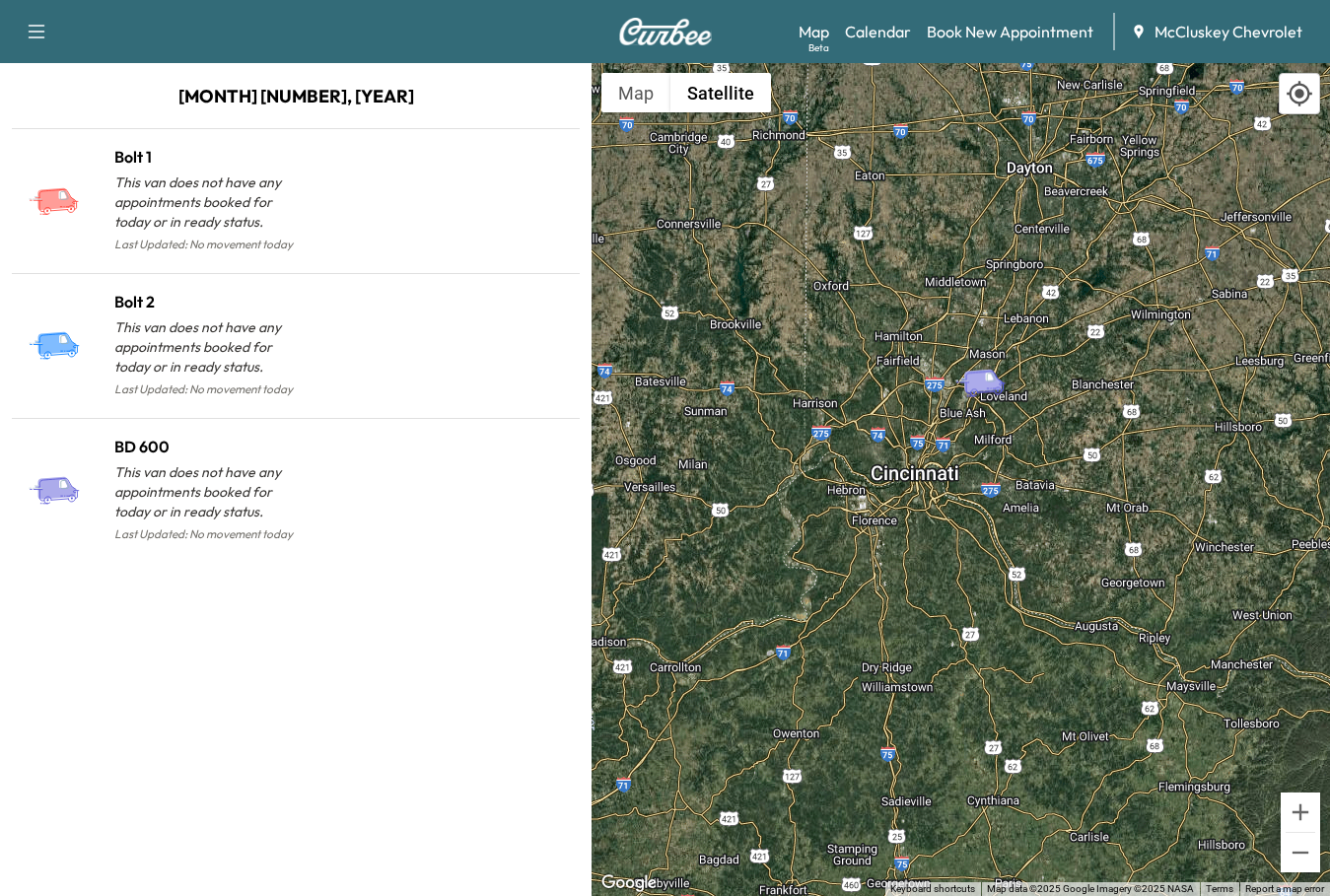 click 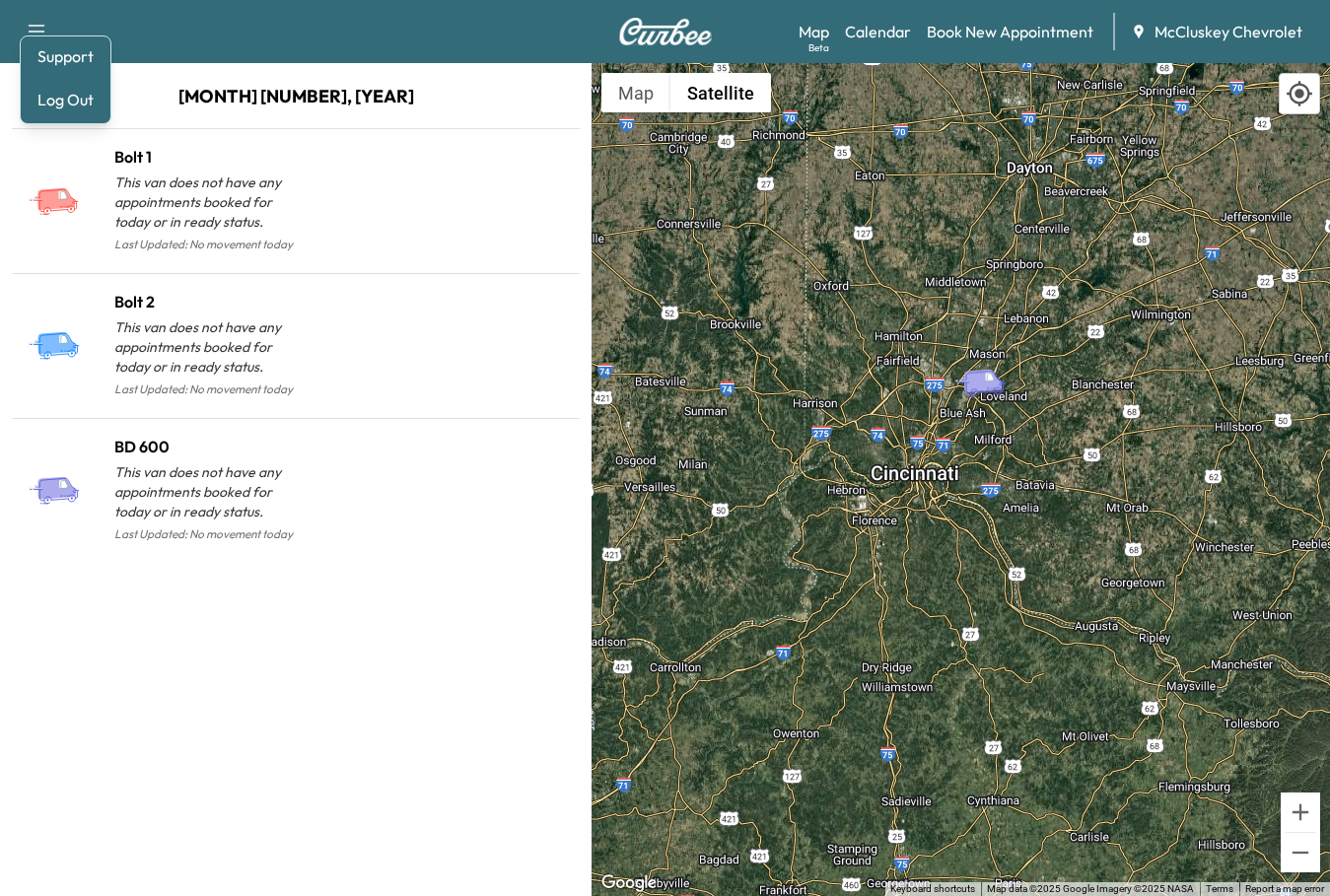 click on "Support Log Out Map Beta Calendar Book New Appointment McCluskey Chevrolet" at bounding box center [665, 32] 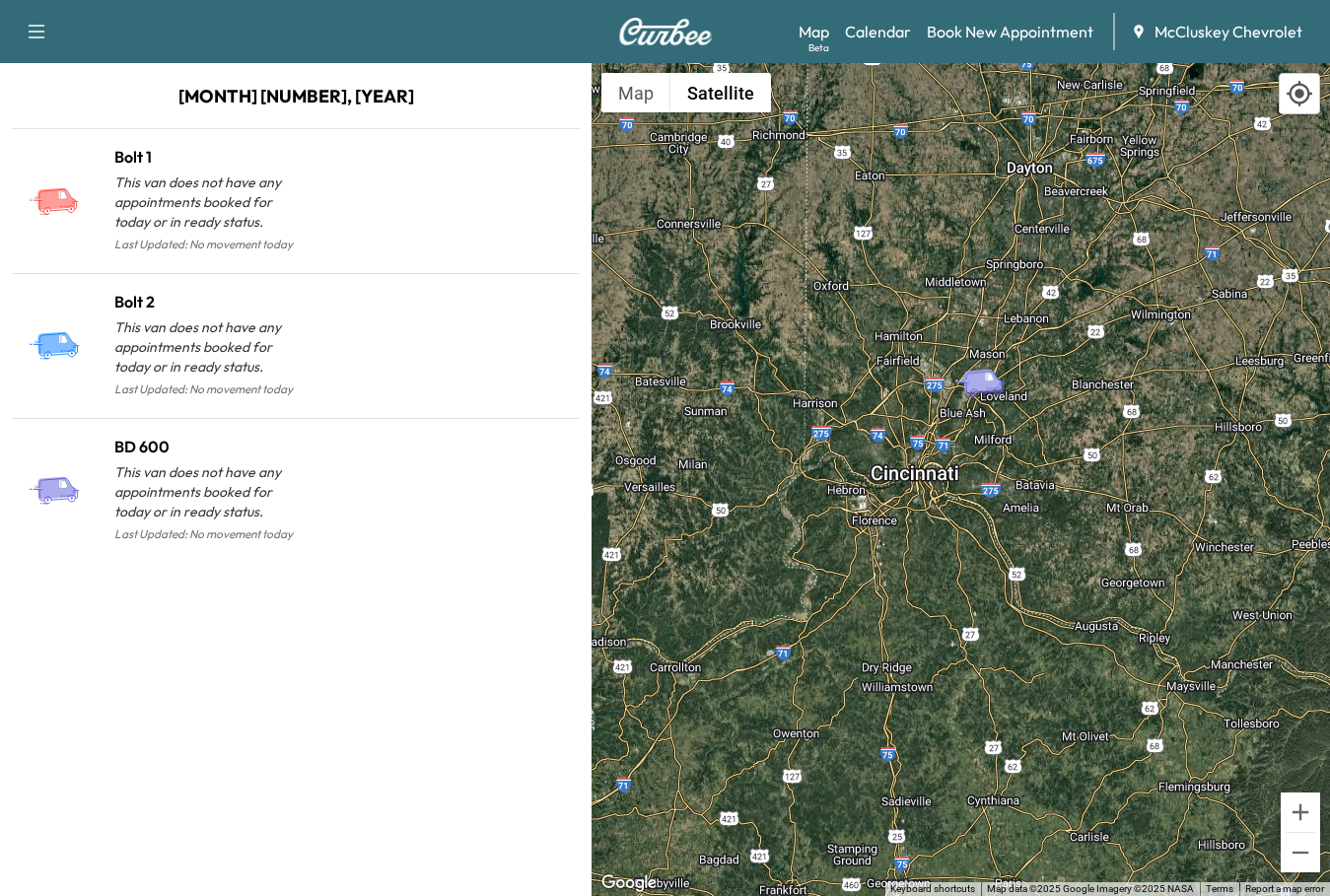 click 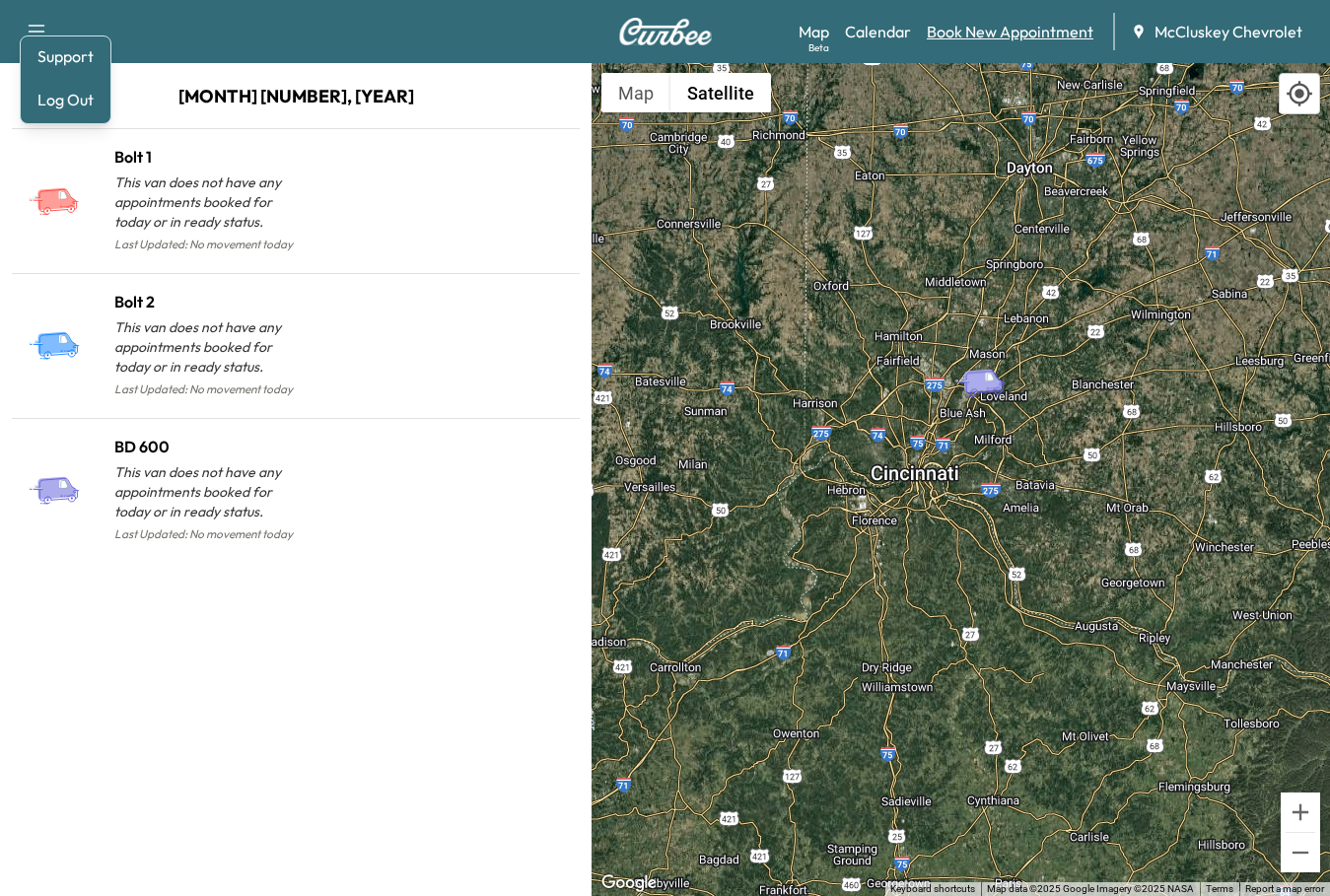 click on "Book New Appointment" at bounding box center [1010, 32] 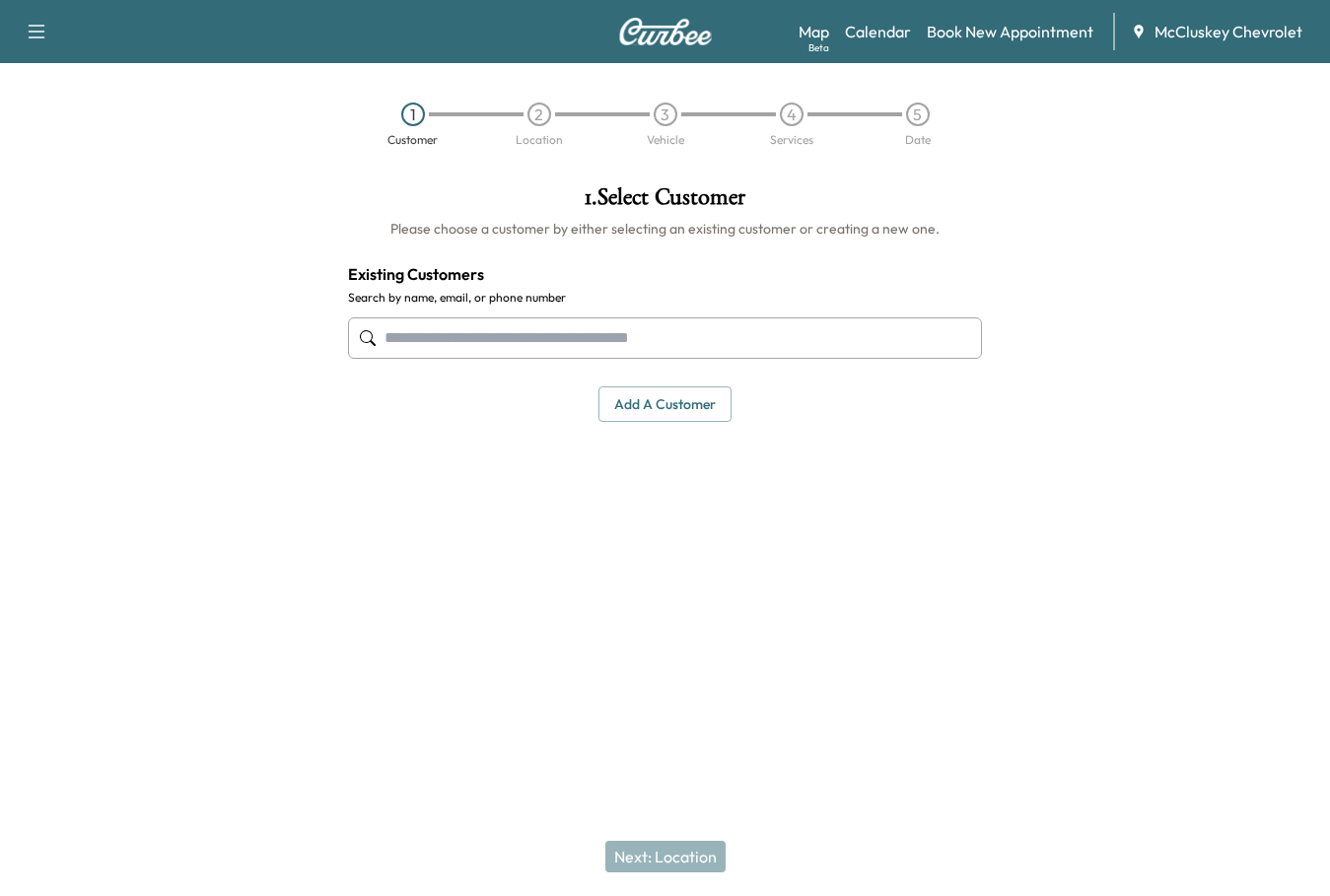 click at bounding box center [665, 338] 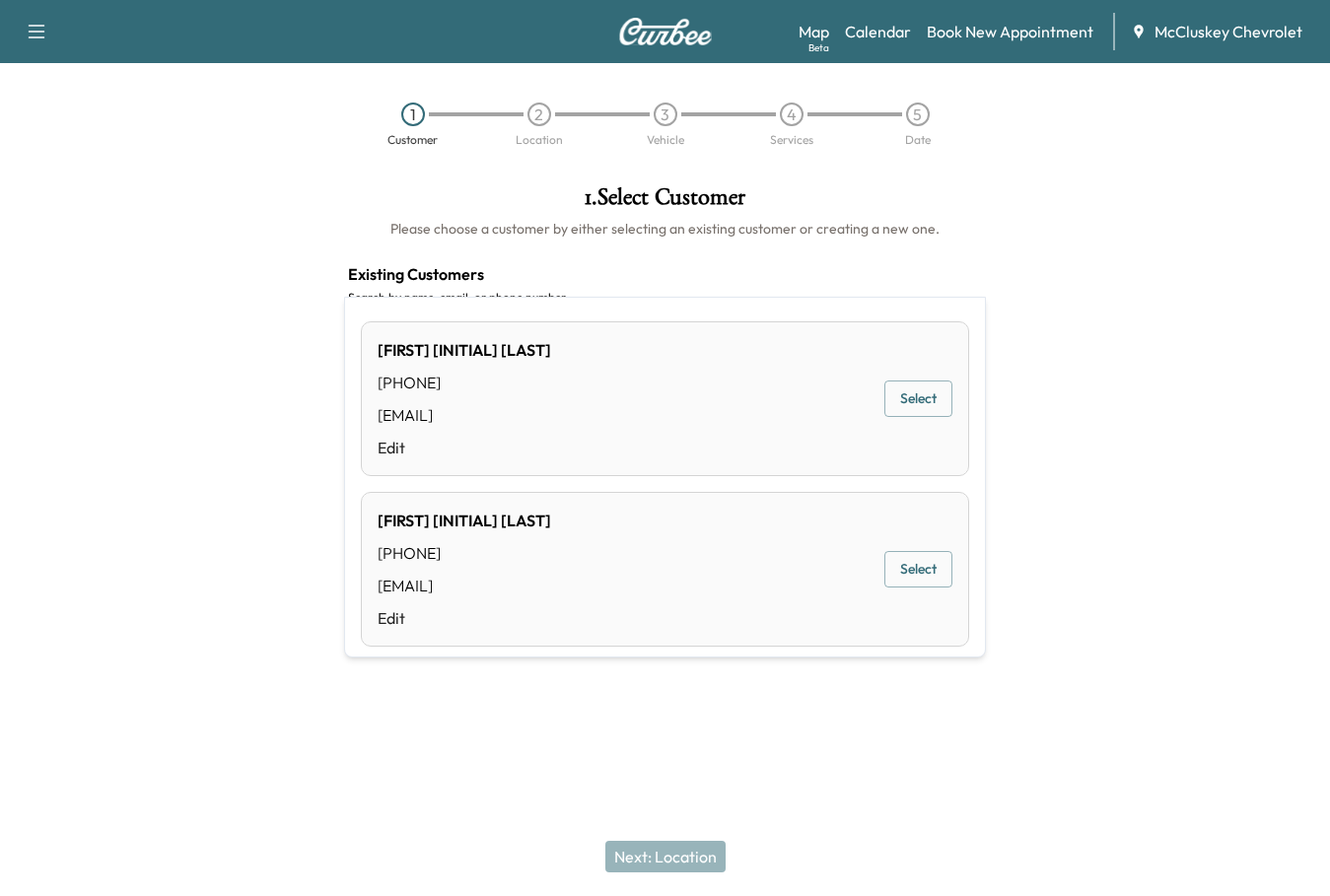 click on "Select" at bounding box center (918, 398) 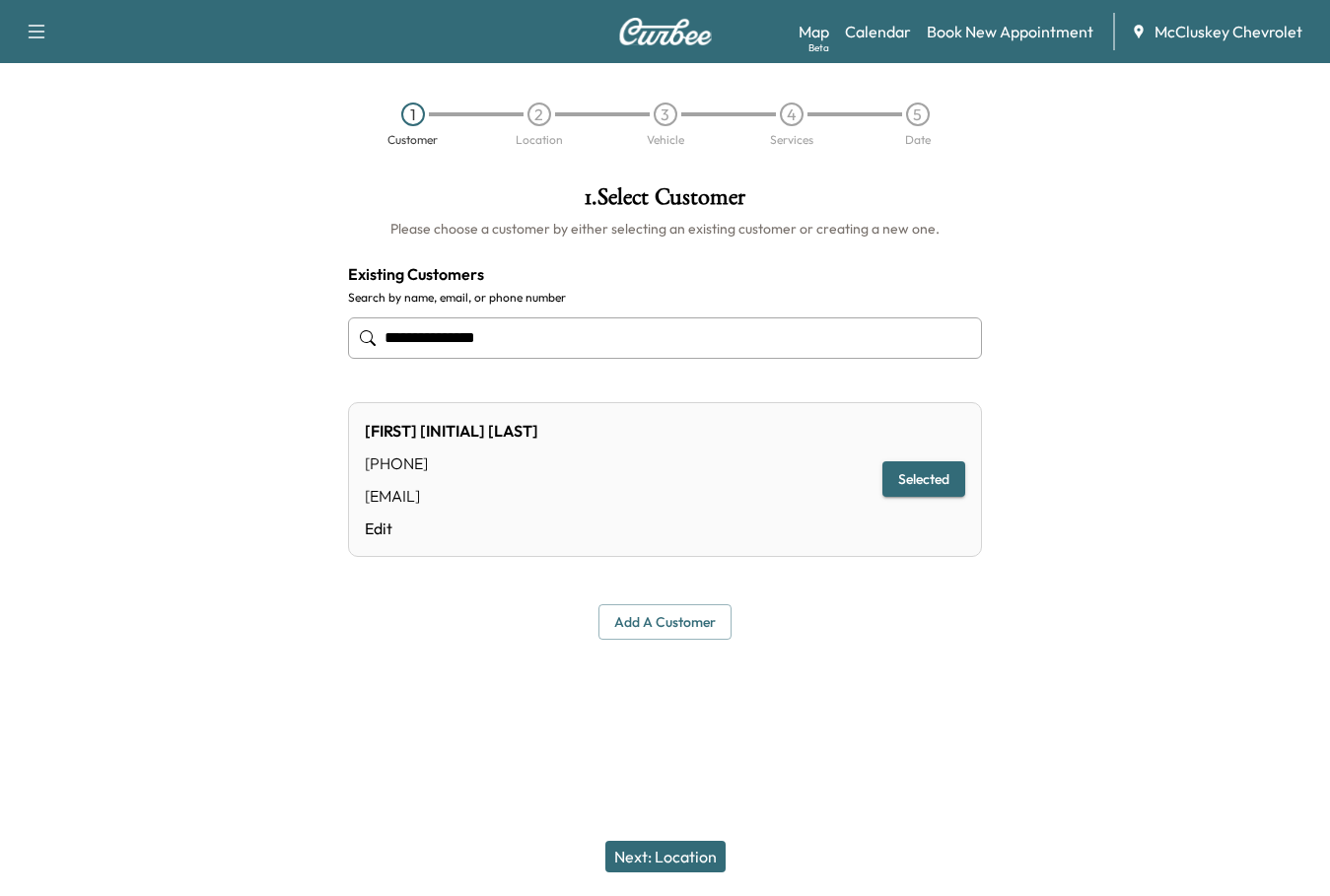 type on "**********" 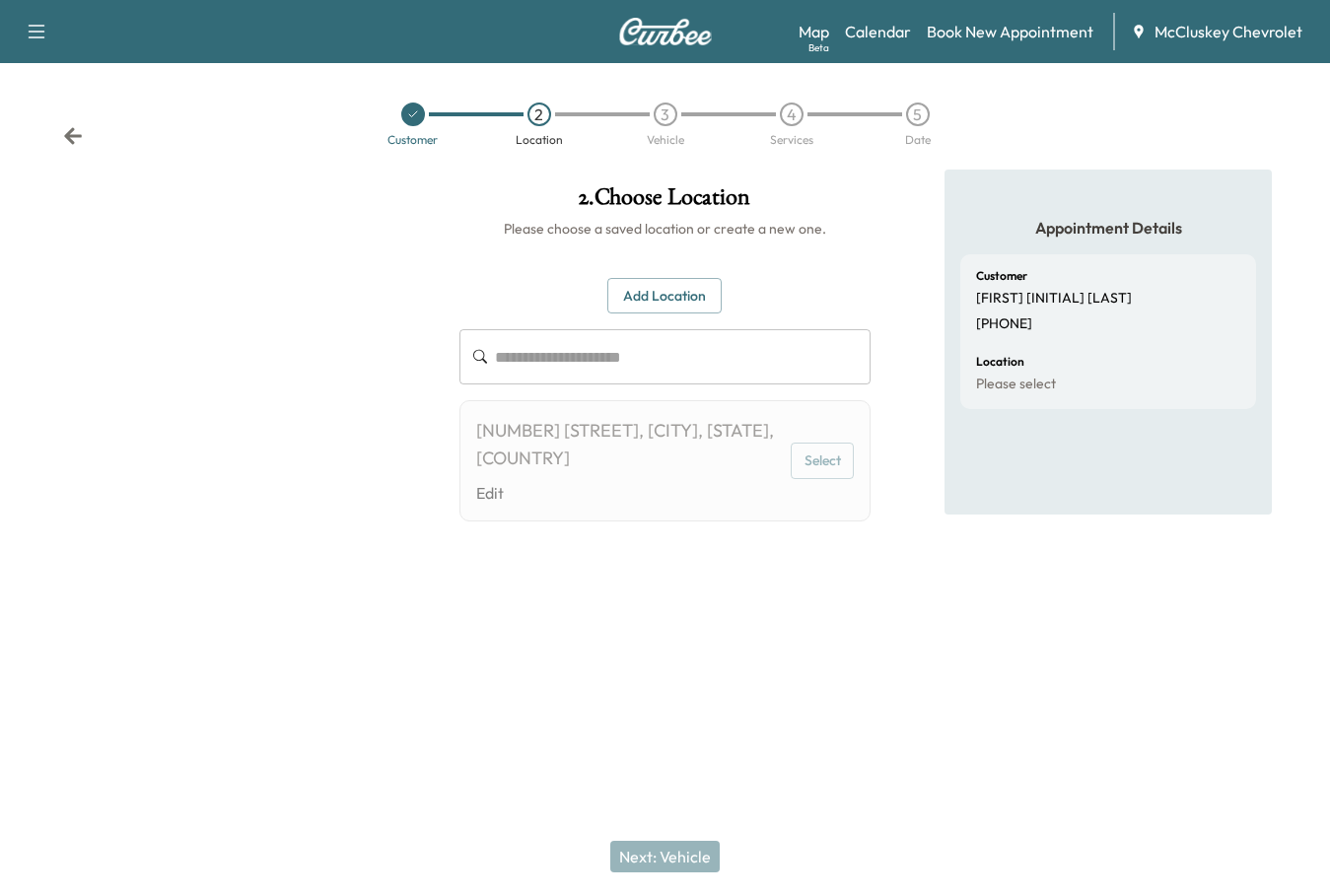 click at bounding box center (682, 357) 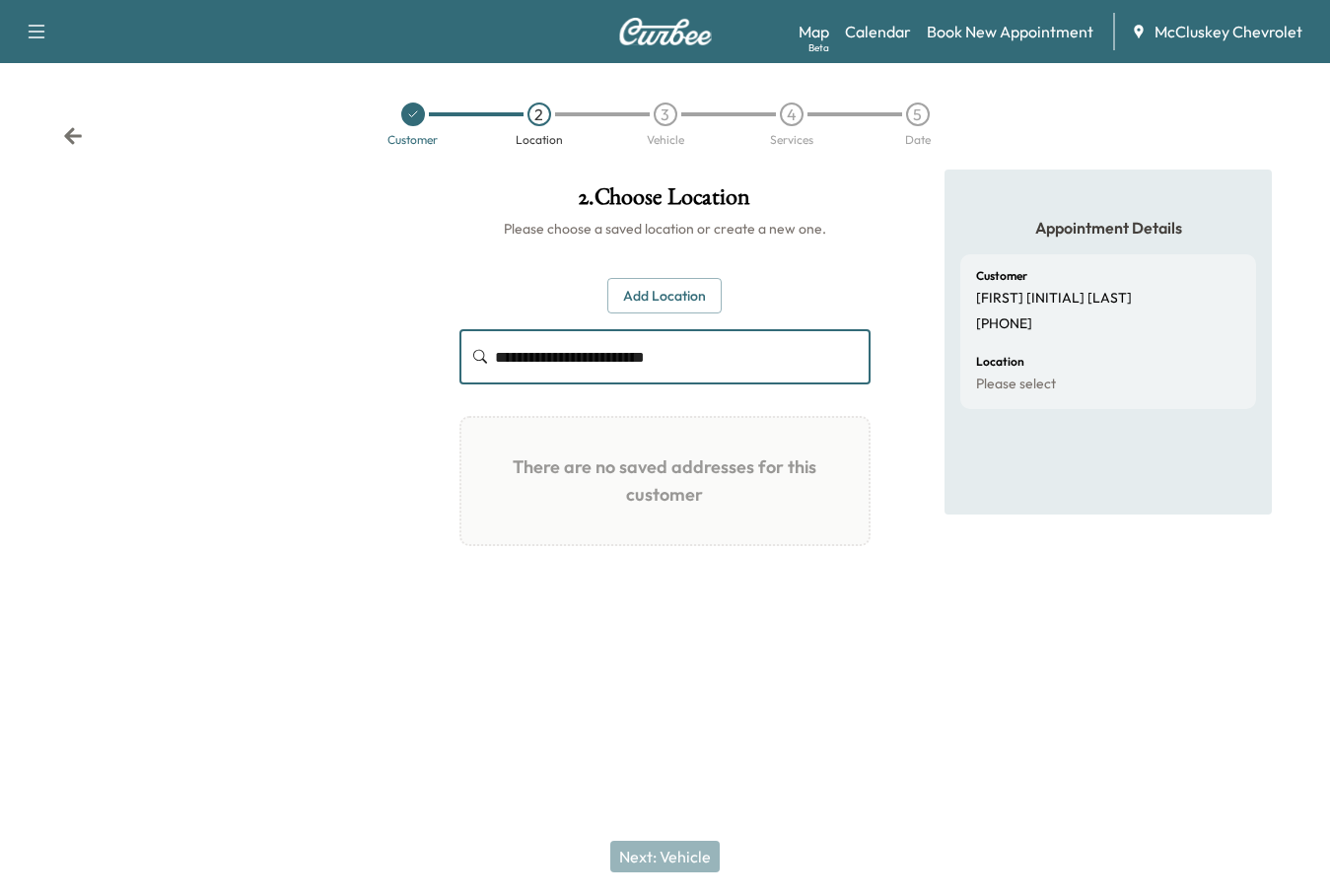 type on "**********" 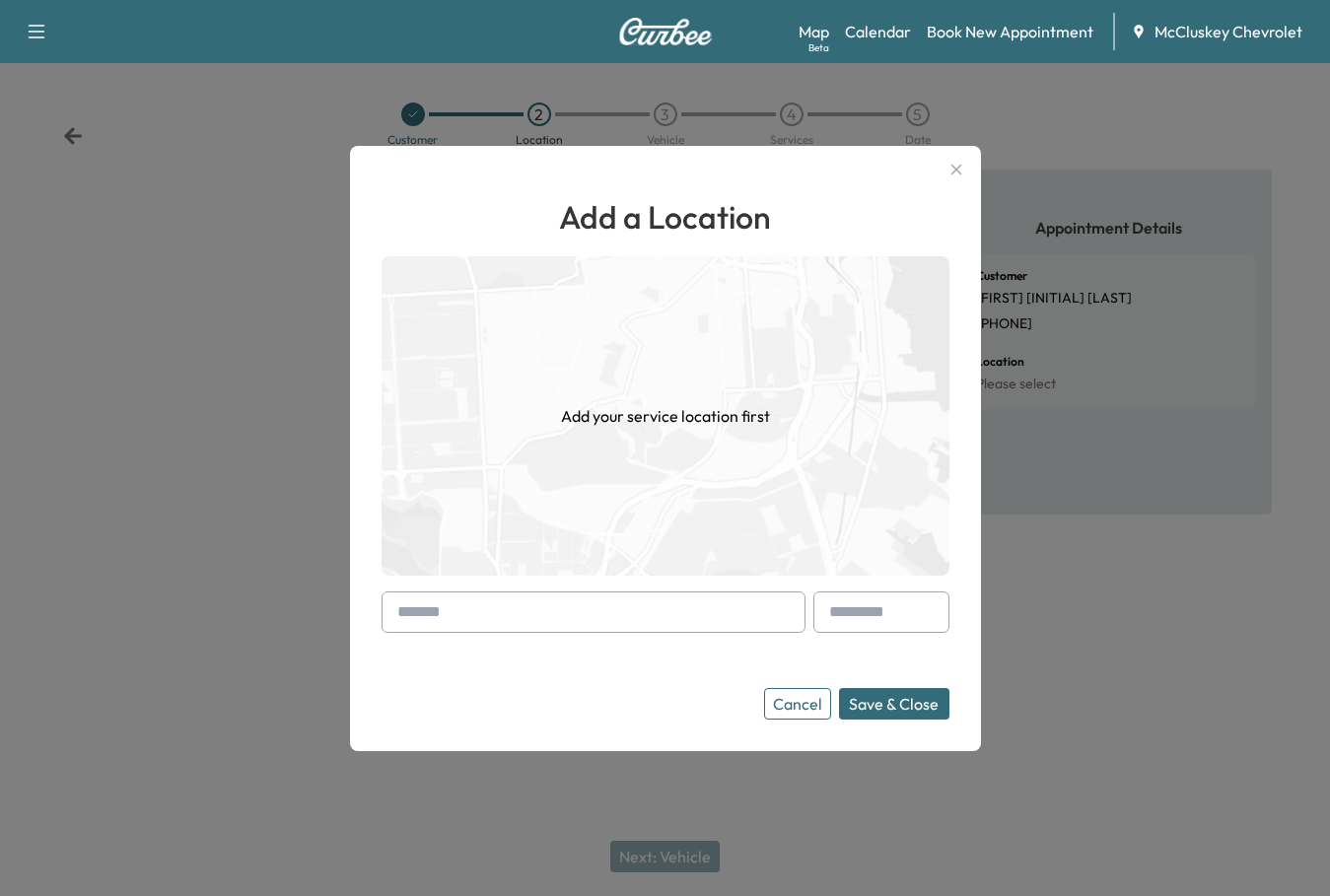 click at bounding box center [594, 612] 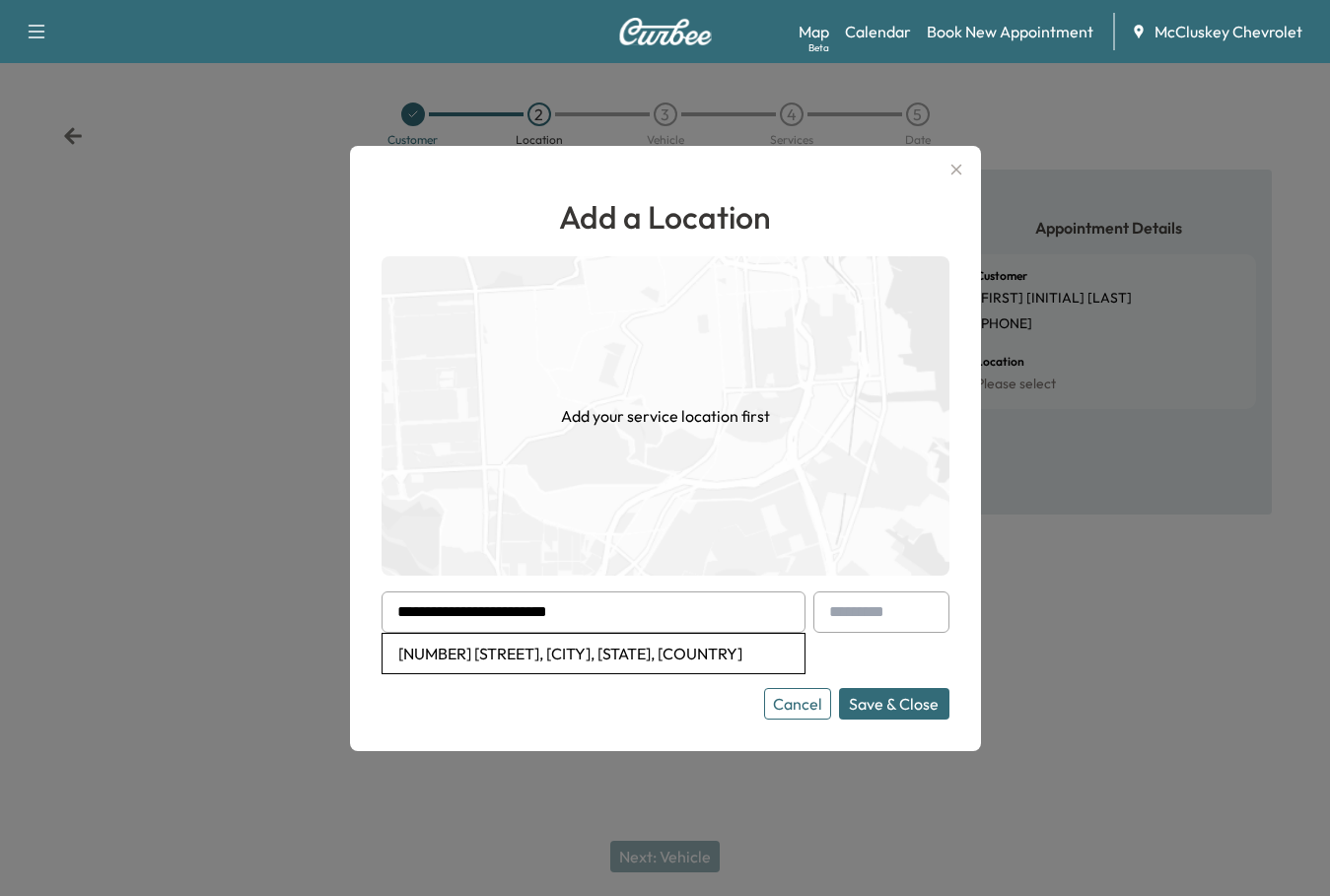 click on "[NUMBER] [STREET], [CITY], [STATE], [COUNTRY]" at bounding box center (594, 654) 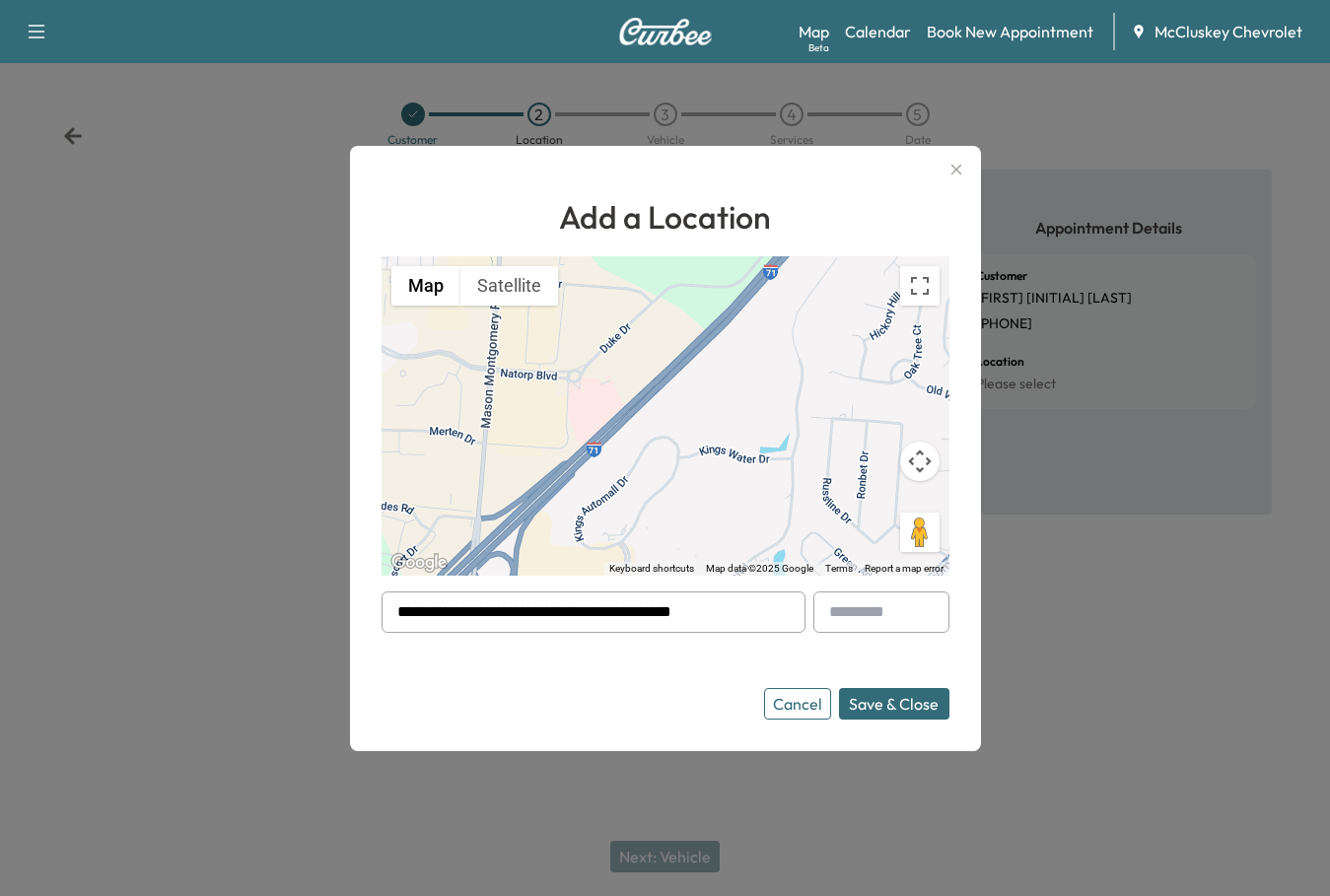 click on "**********" at bounding box center (665, 448) 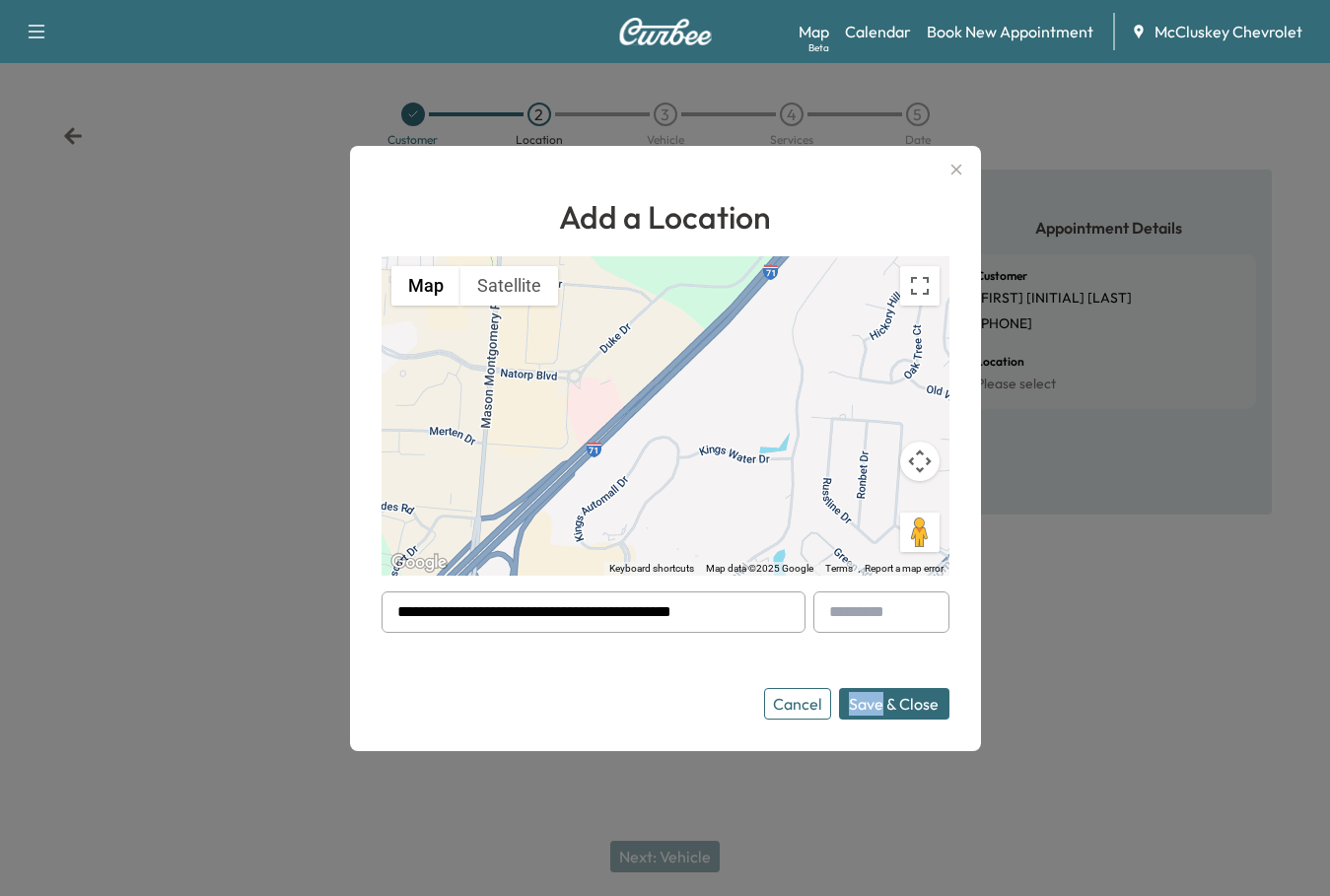 click on "**********" at bounding box center (665, 448) 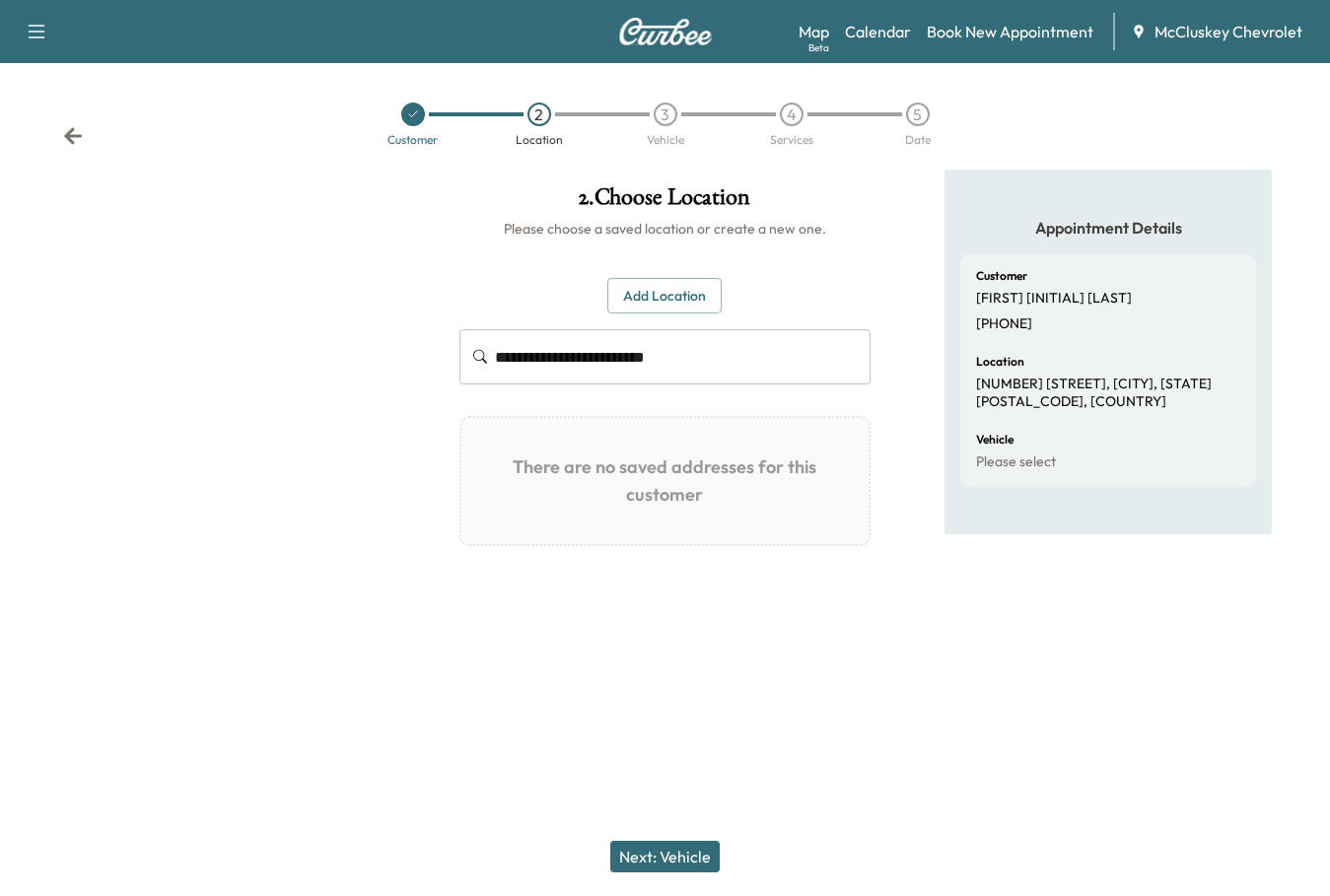 click on "Add Location" at bounding box center (665, 296) 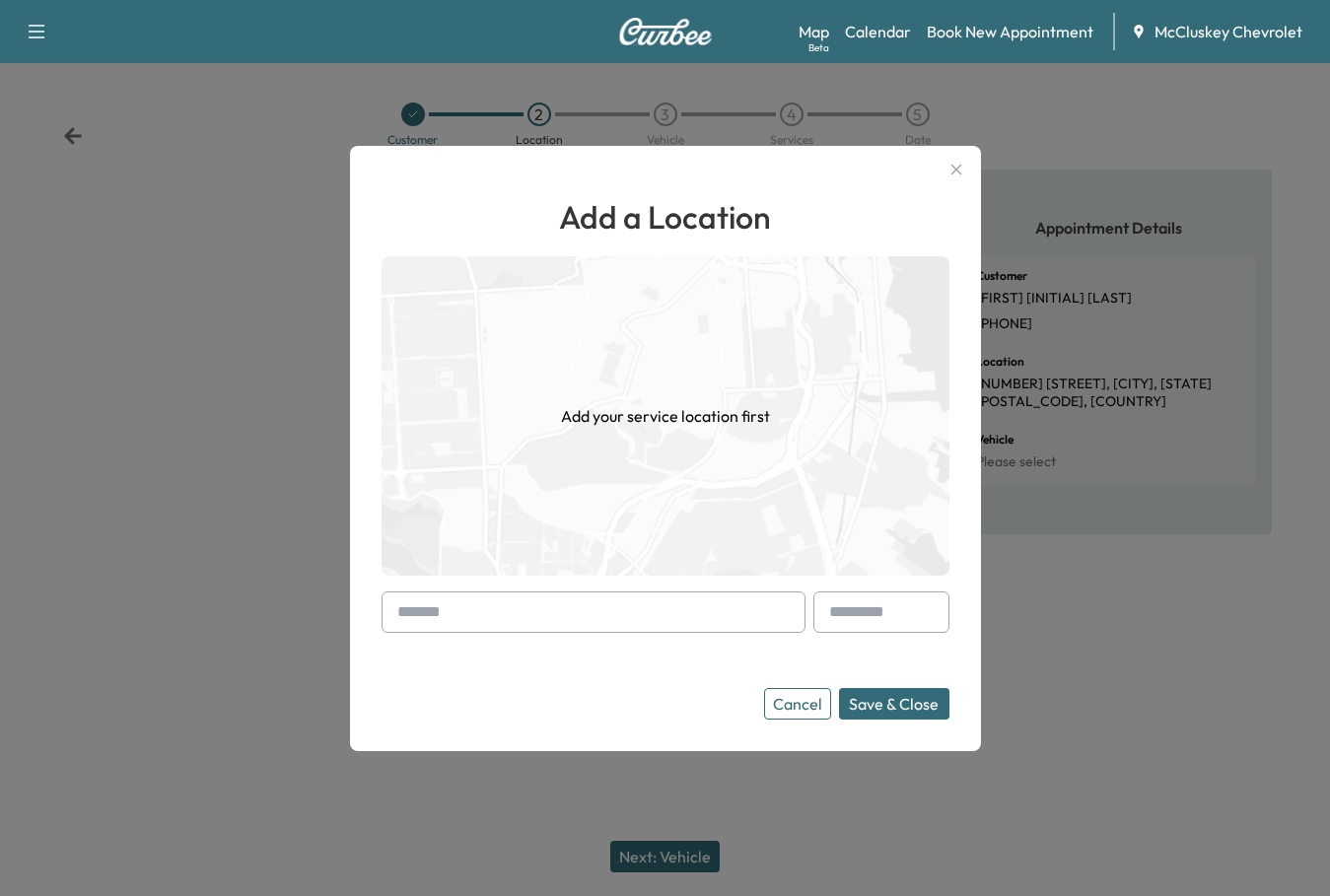 click at bounding box center (594, 612) 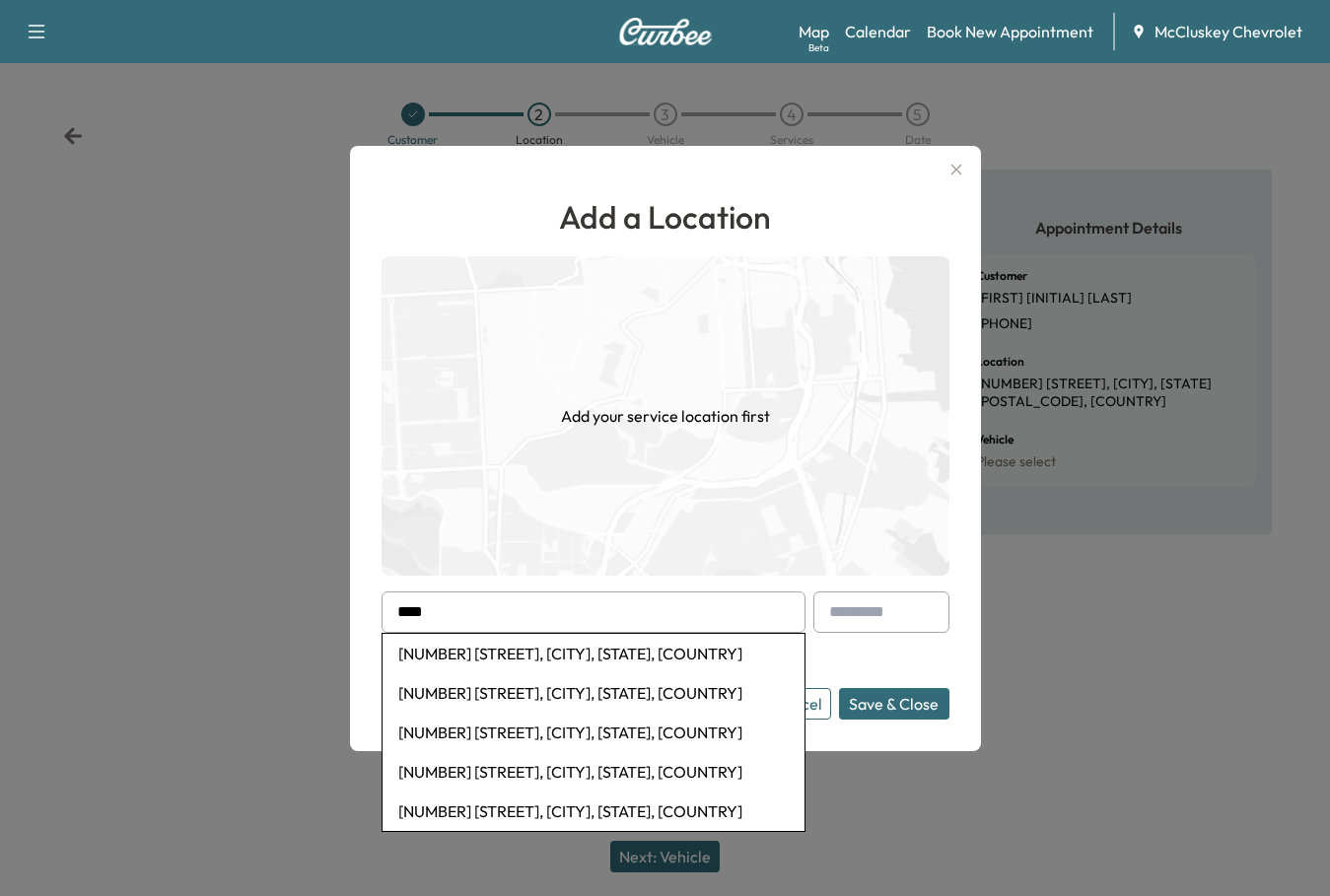 click on "[NUMBER] [STREET], [CITY], [STATE], [COUNTRY]" at bounding box center (594, 654) 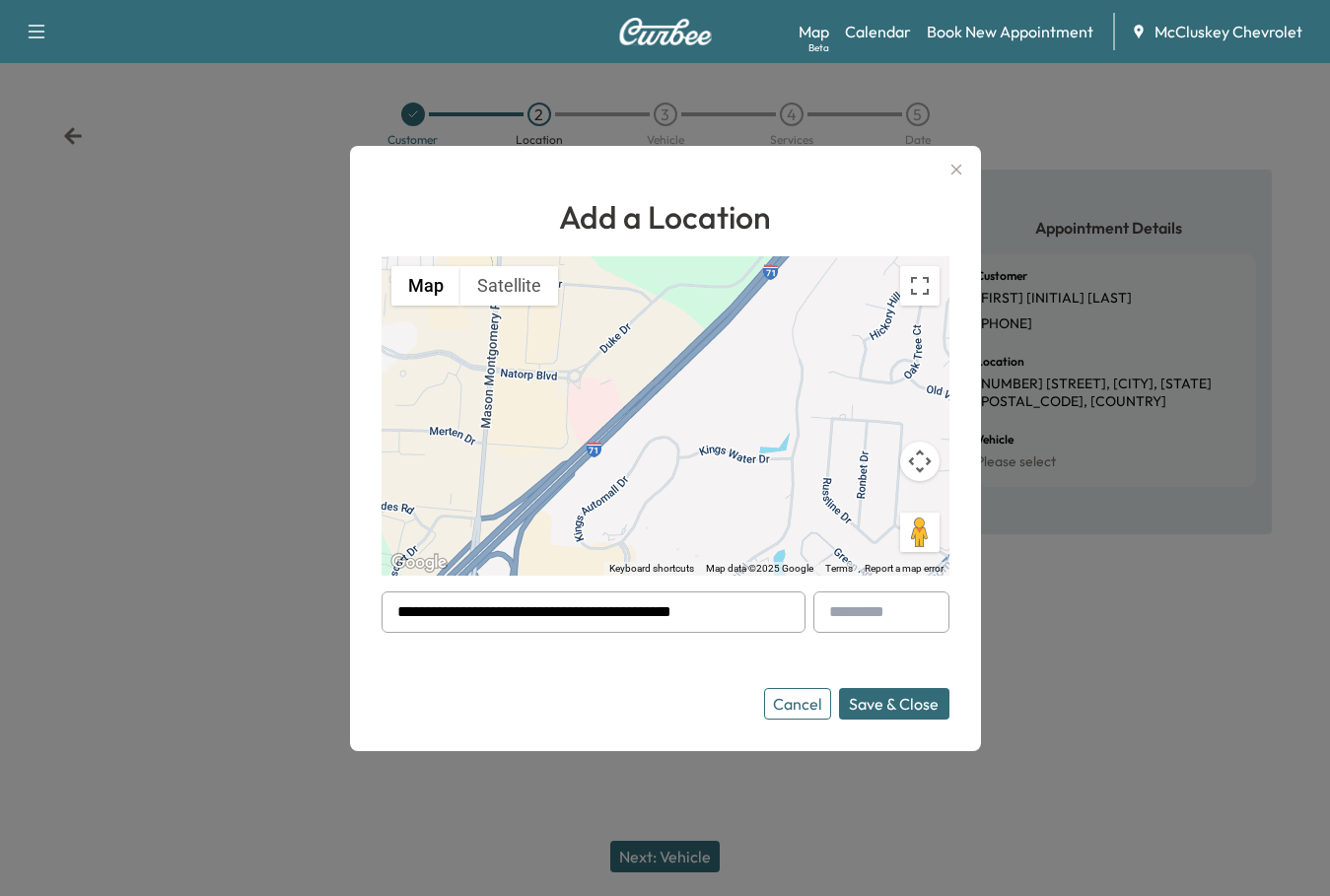 click on "Save & Close" at bounding box center (894, 704) 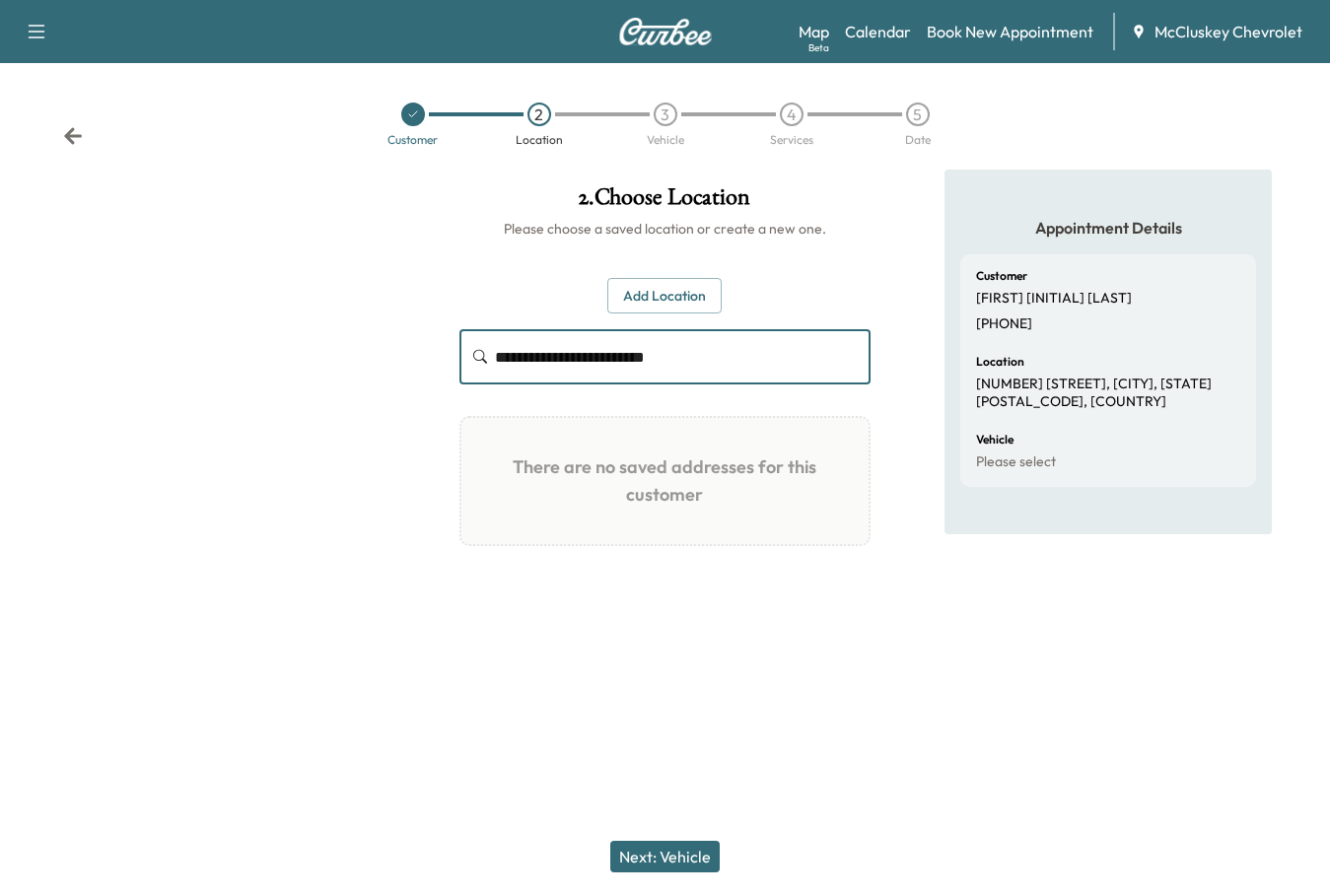 drag, startPoint x: 676, startPoint y: 292, endPoint x: 407, endPoint y: 364, distance: 278.46903 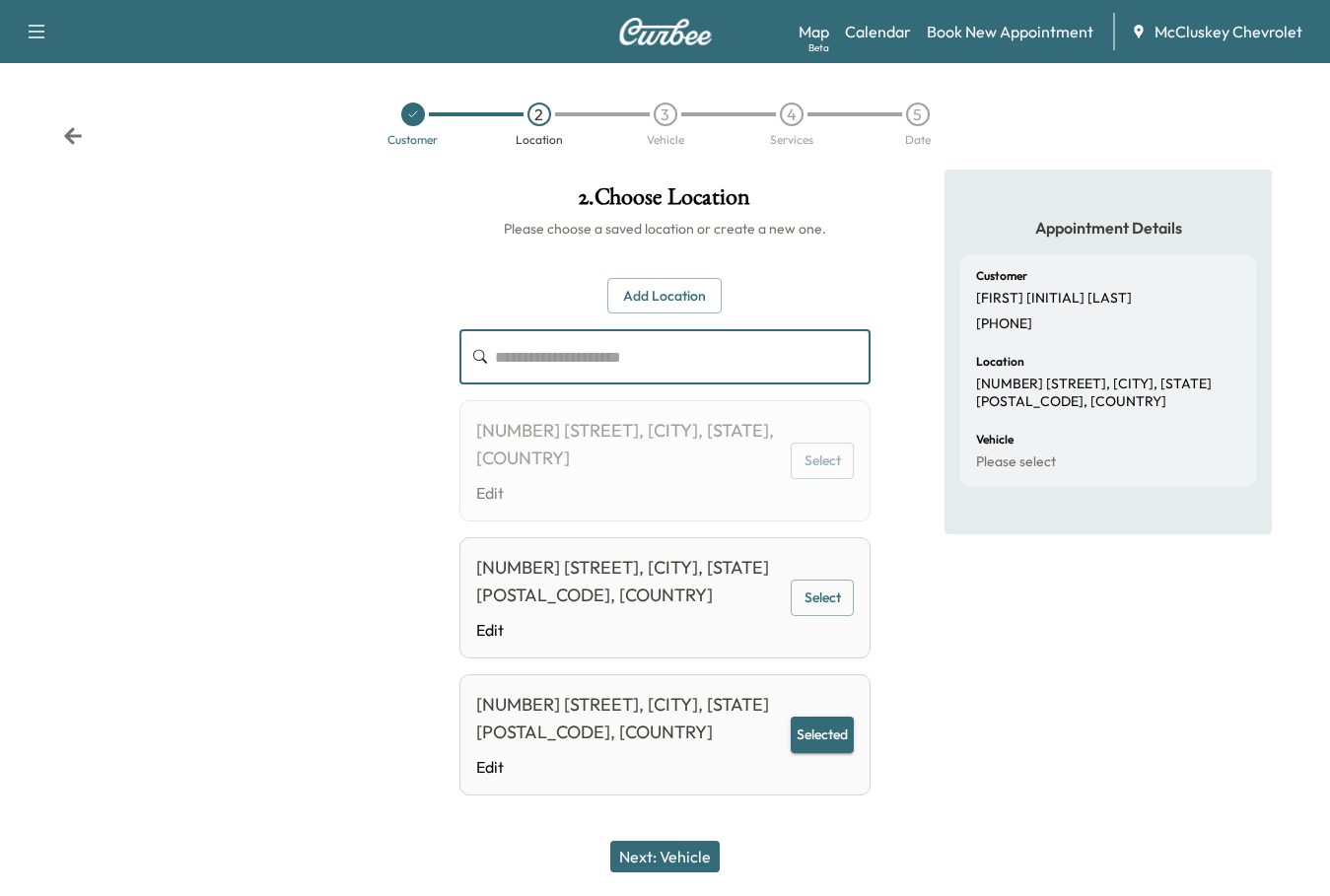 type 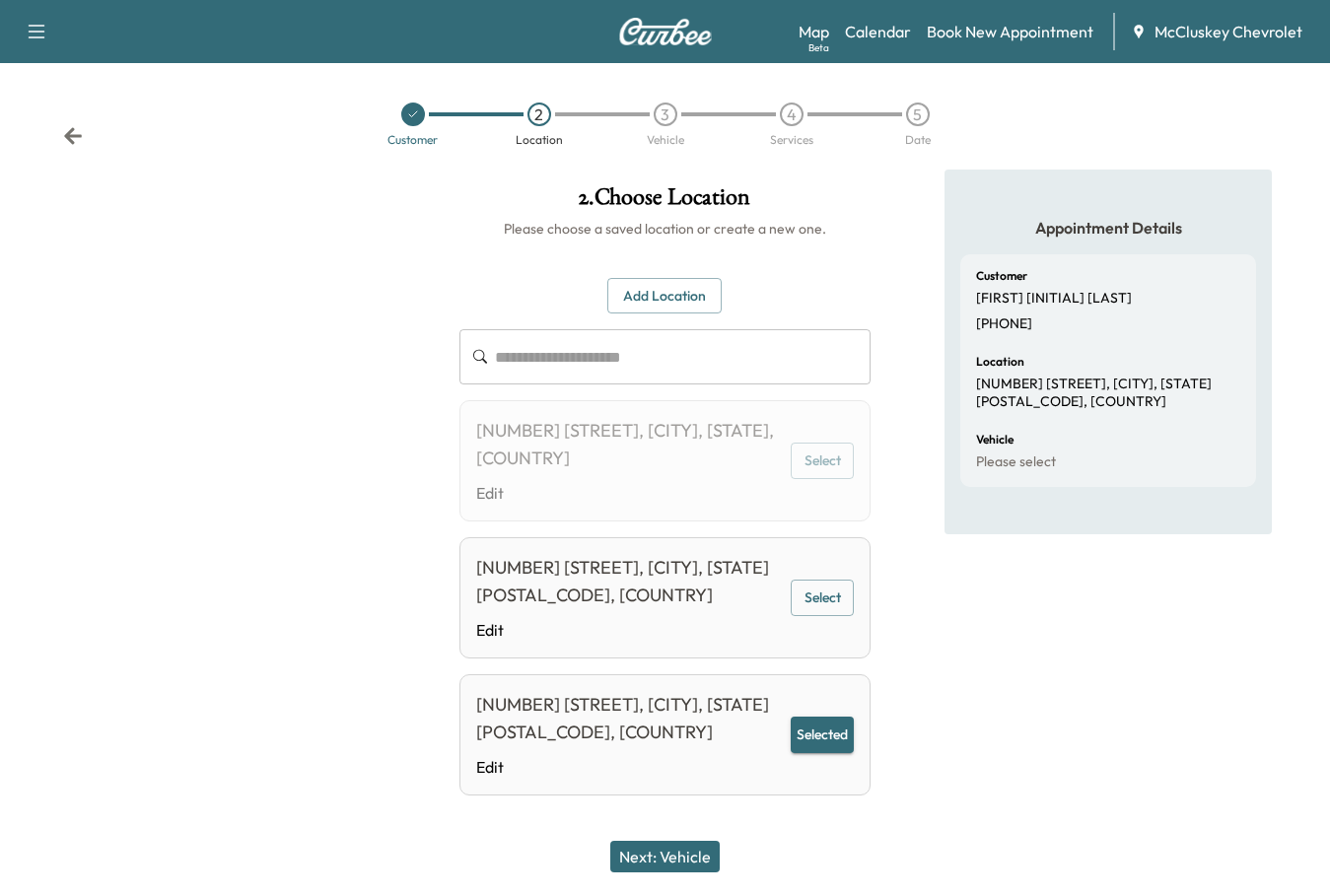 click on "Next: Vehicle" at bounding box center (665, 857) 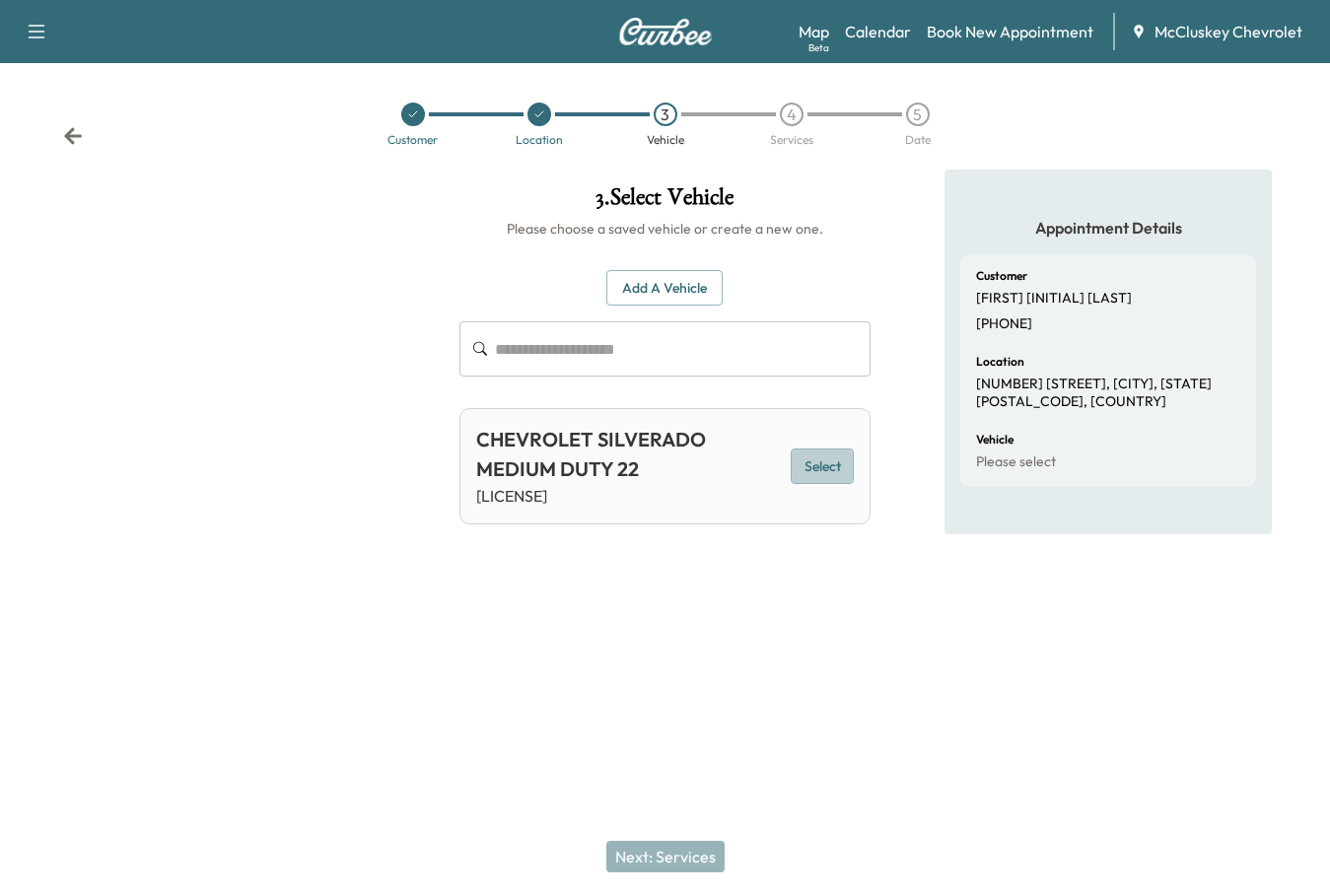click on "Select" at bounding box center (822, 466) 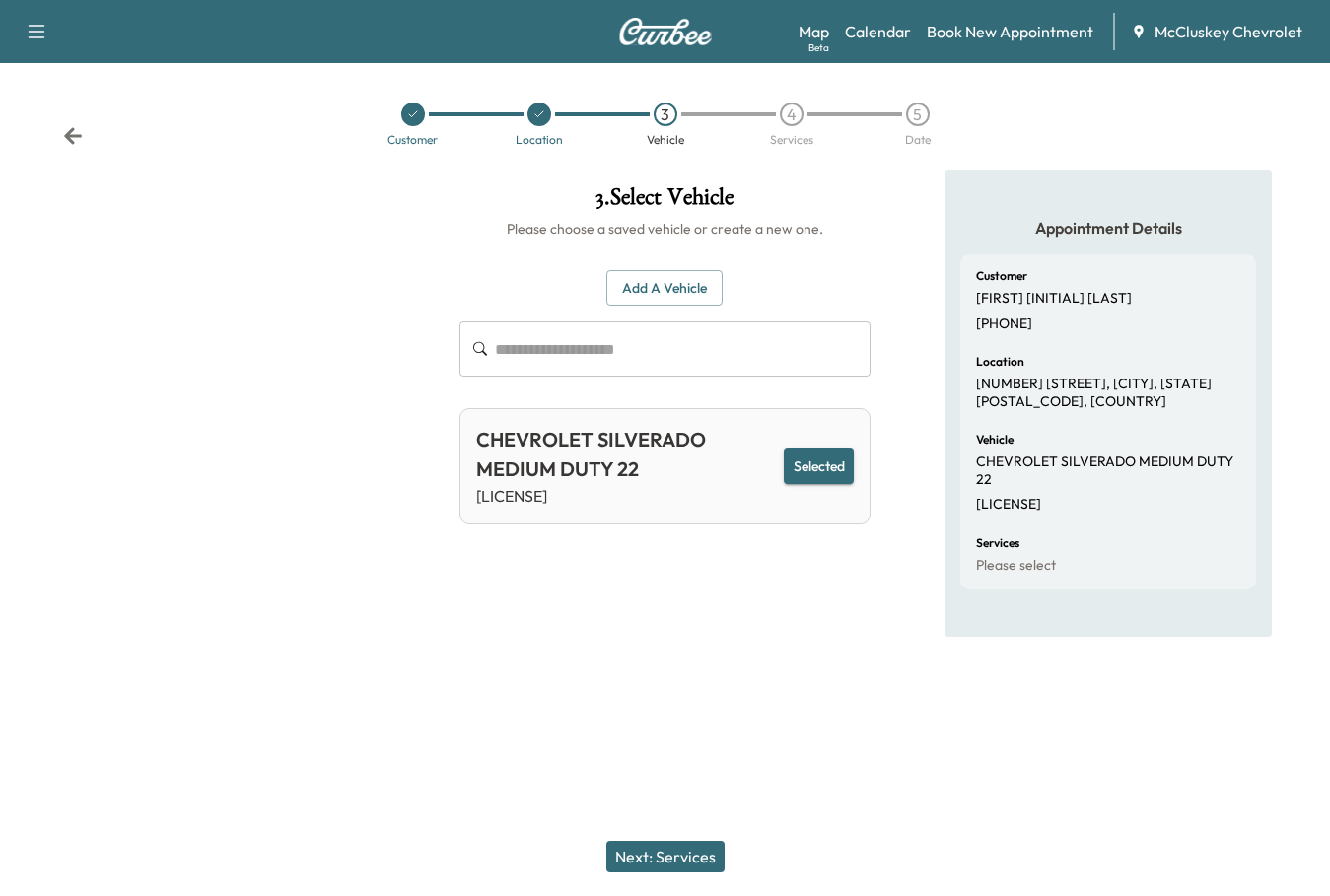 click on "Selected" at bounding box center [818, 466] 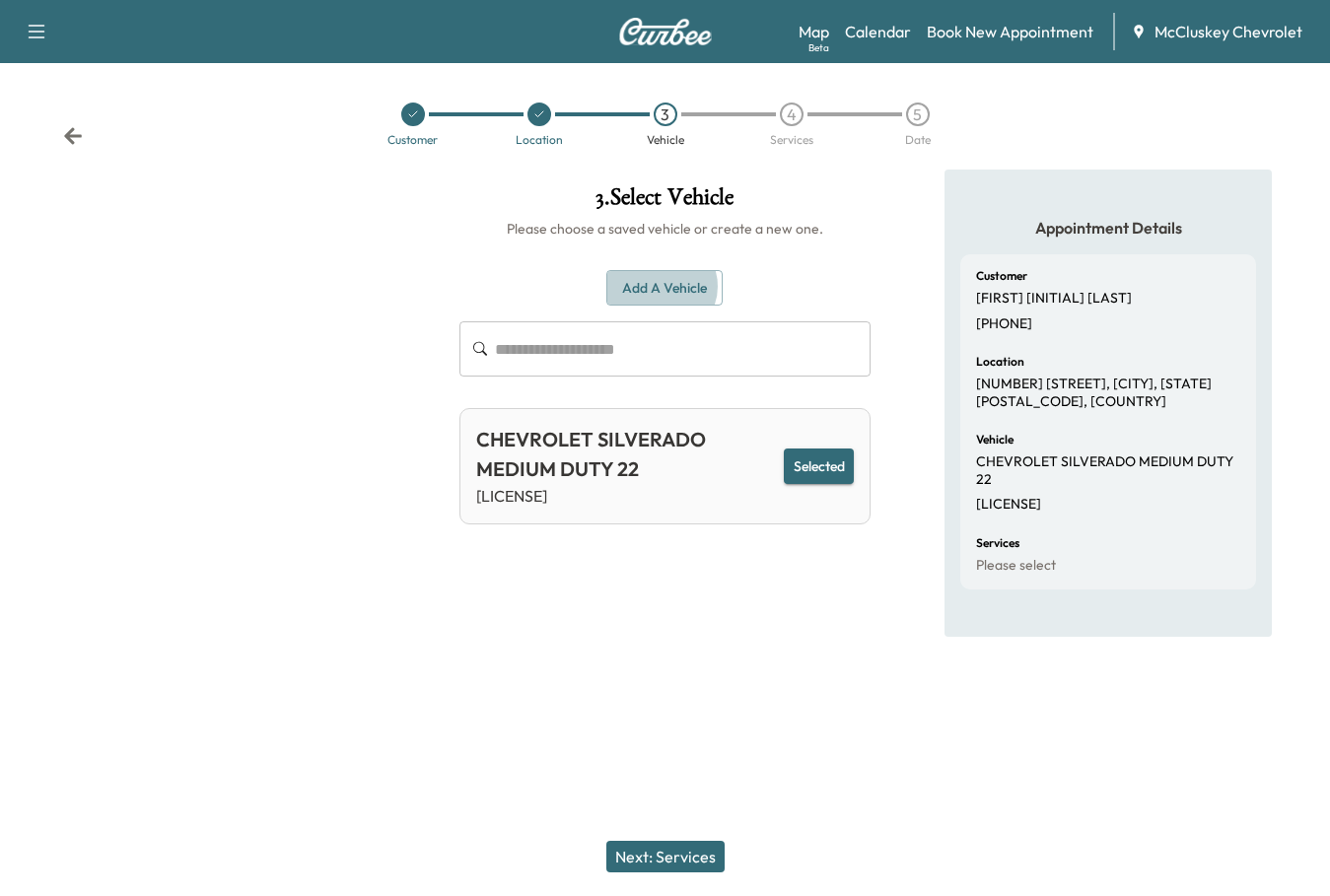 click on "Add a Vehicle" at bounding box center (665, 288) 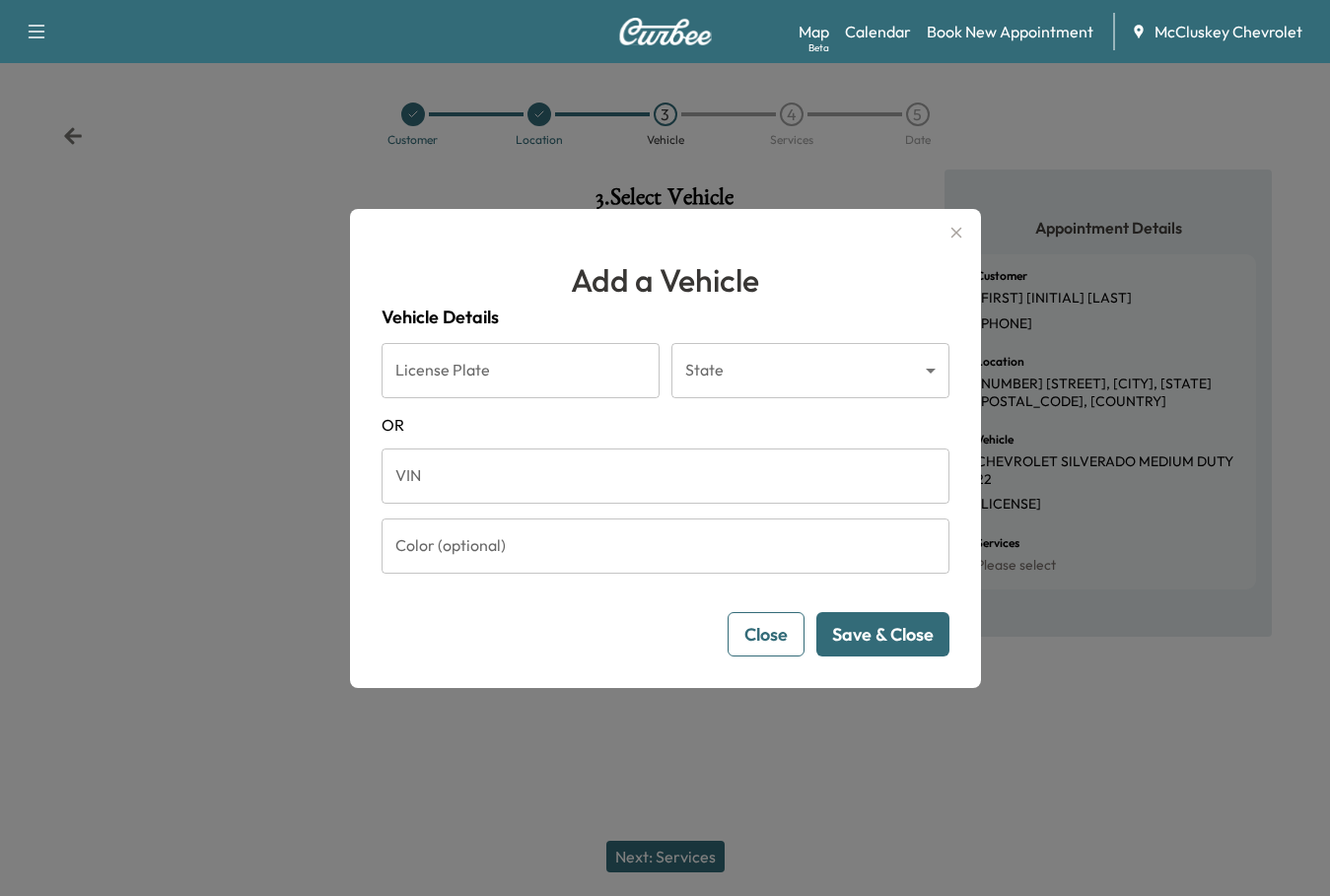 click on "VIN" at bounding box center [665, 476] 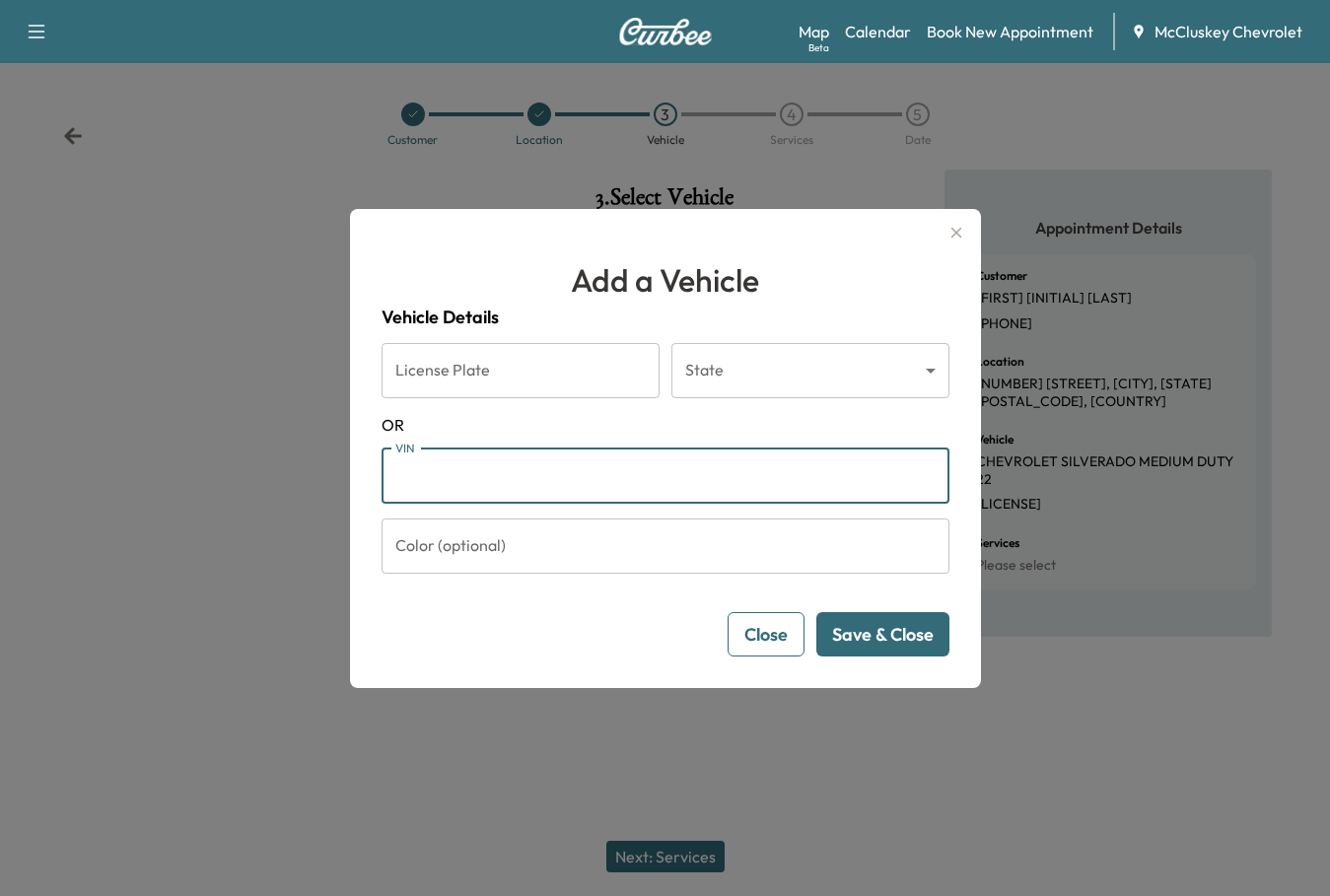 paste on "**********" 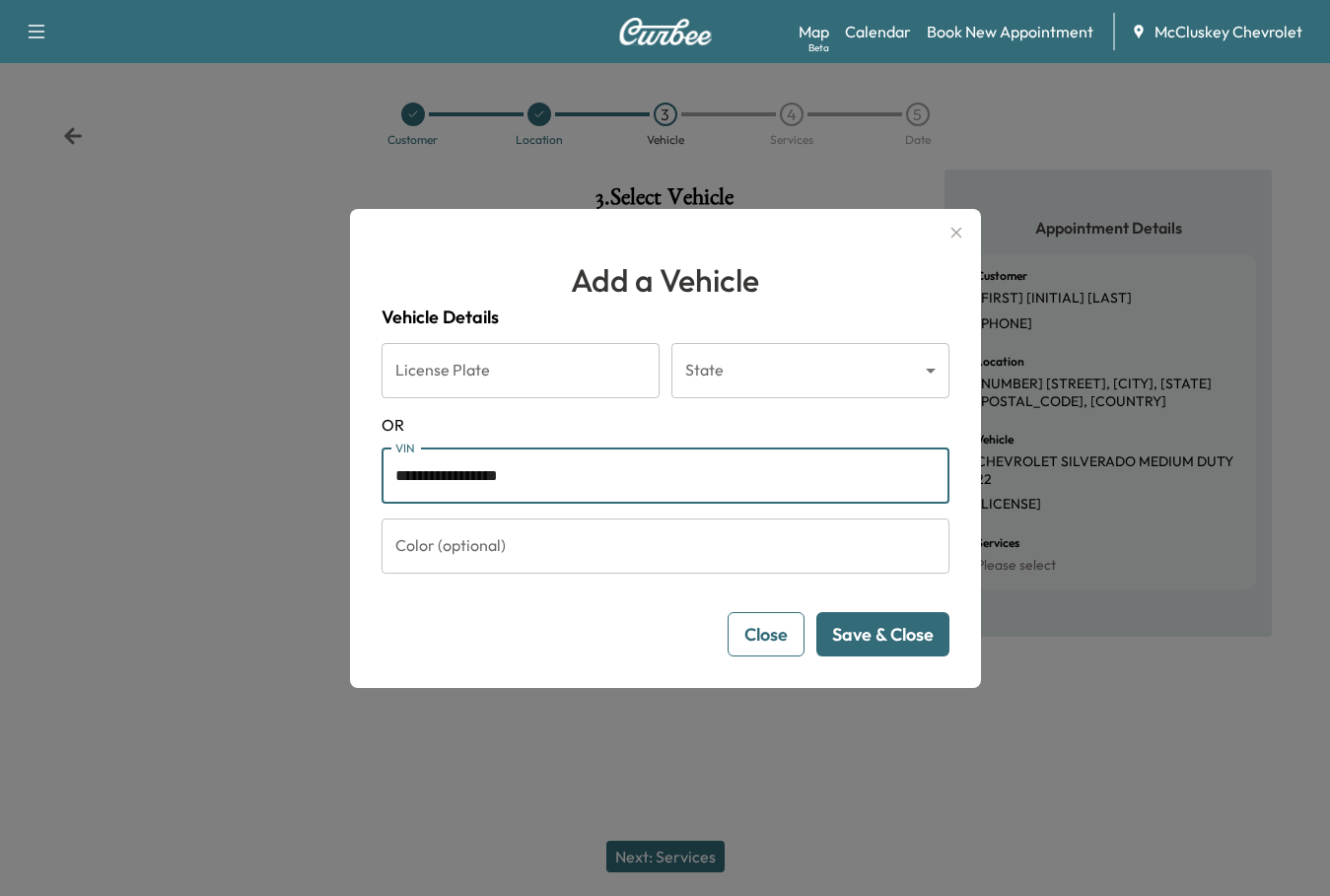 type on "**********" 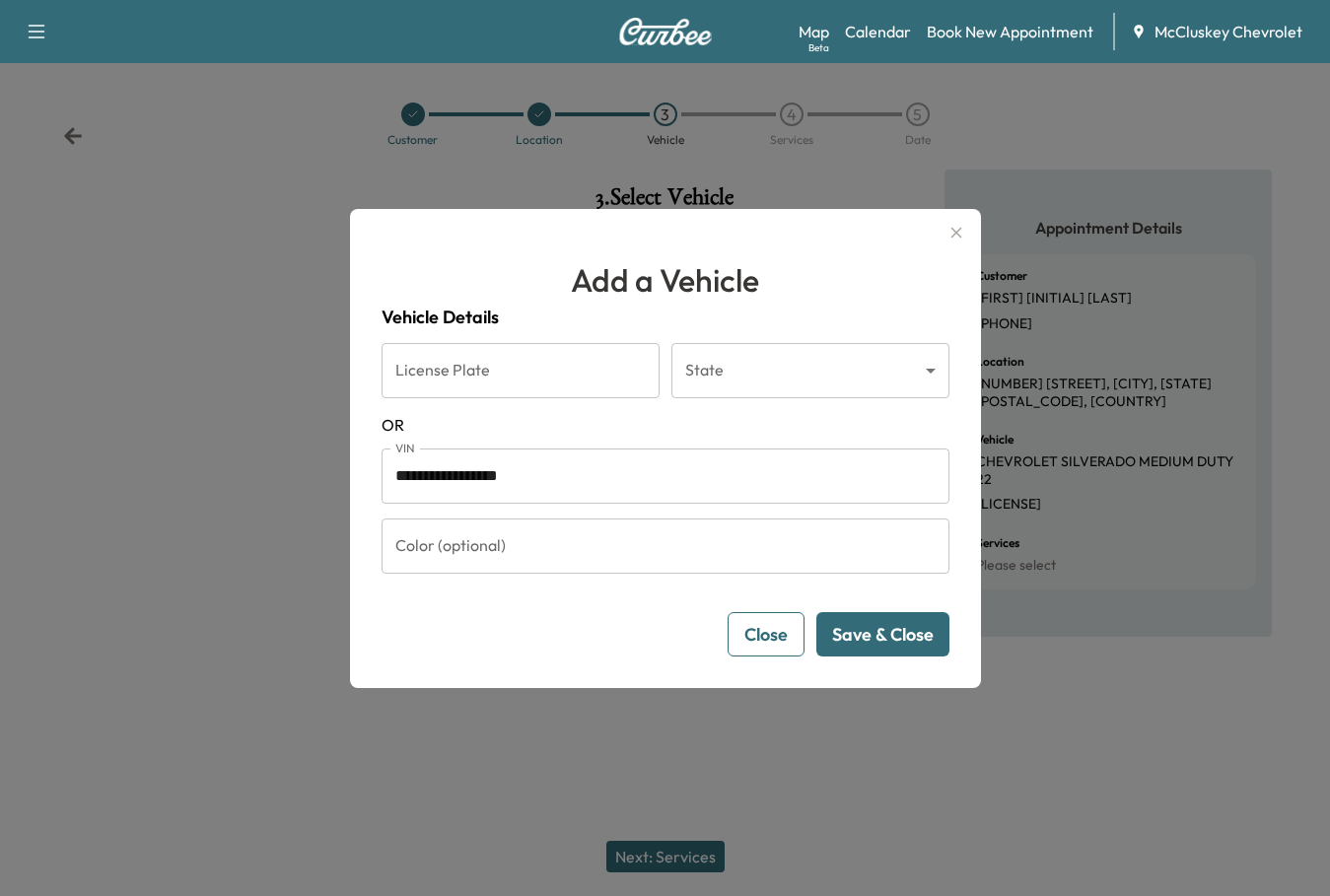click on "Save & Close" at bounding box center (882, 634) 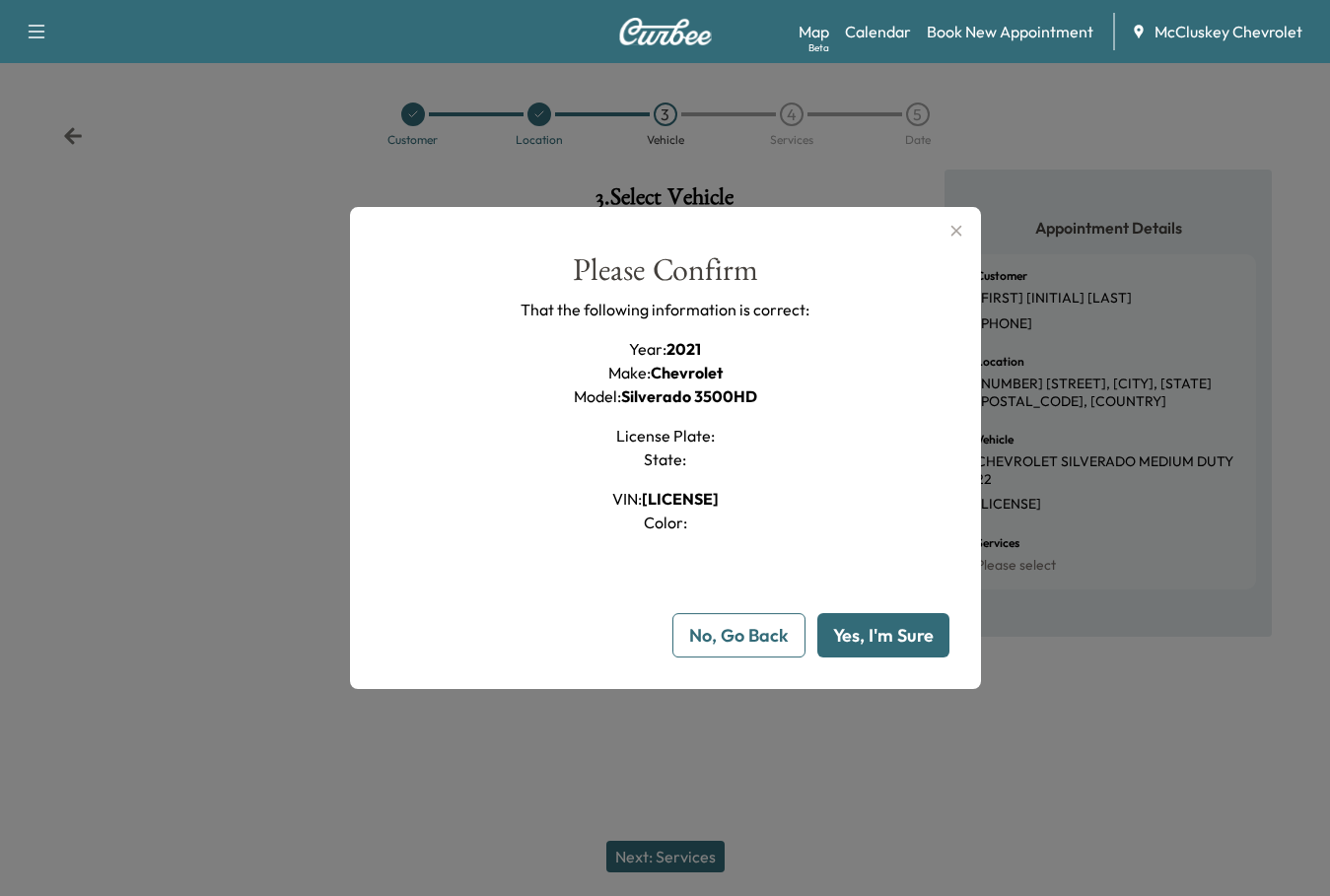 click on "Yes, I'm Sure" at bounding box center [883, 635] 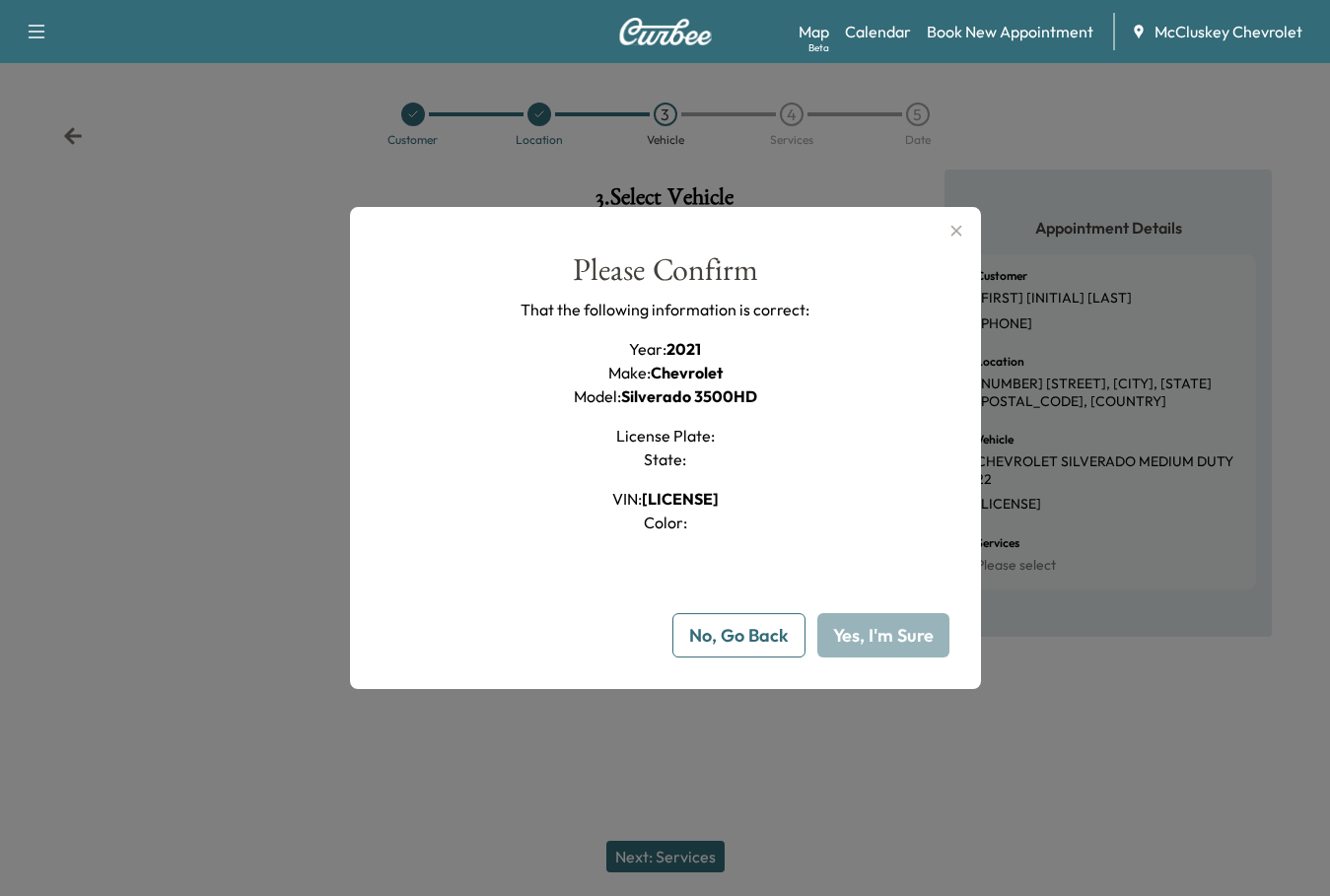 type 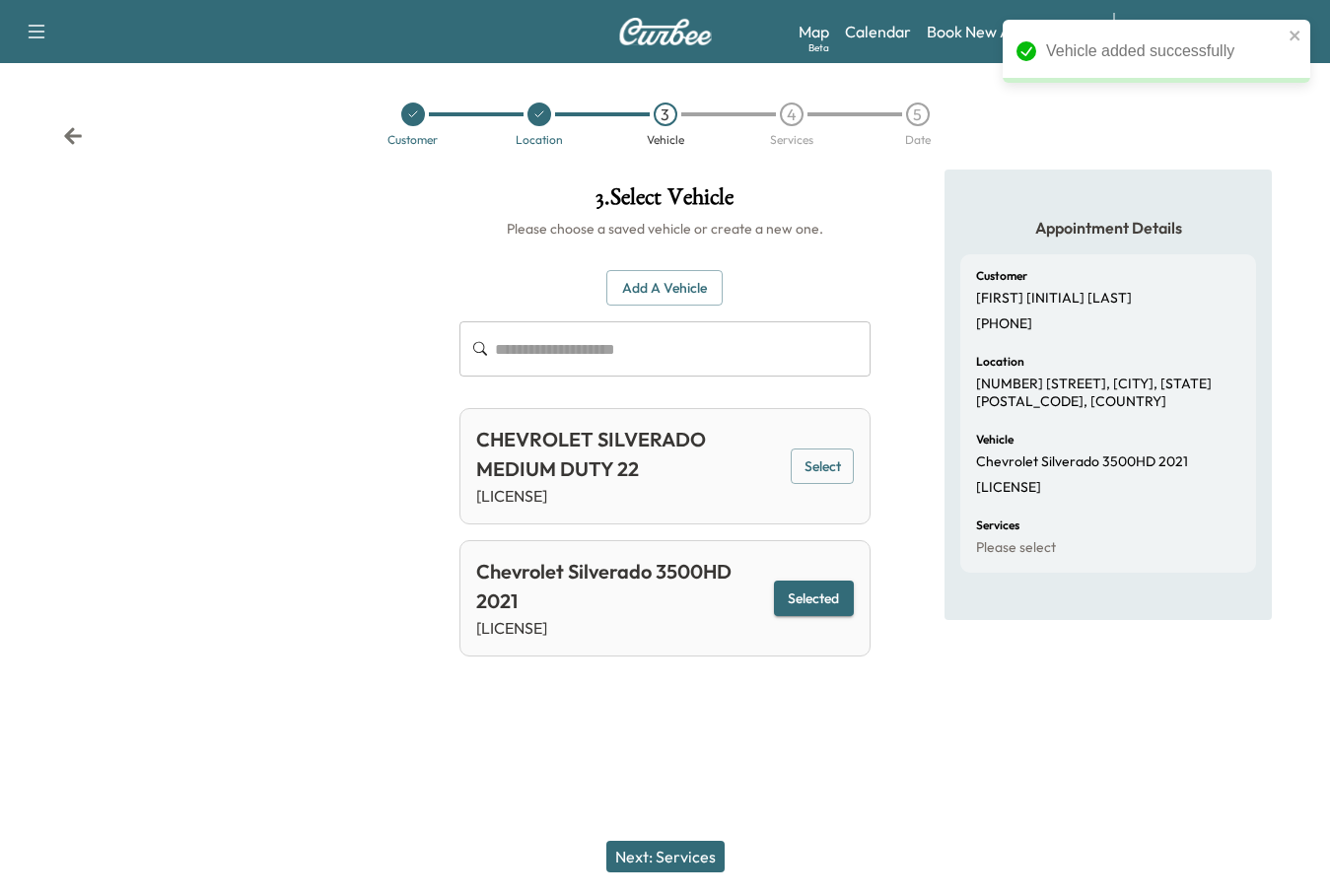 click on "Next: Services" at bounding box center (665, 857) 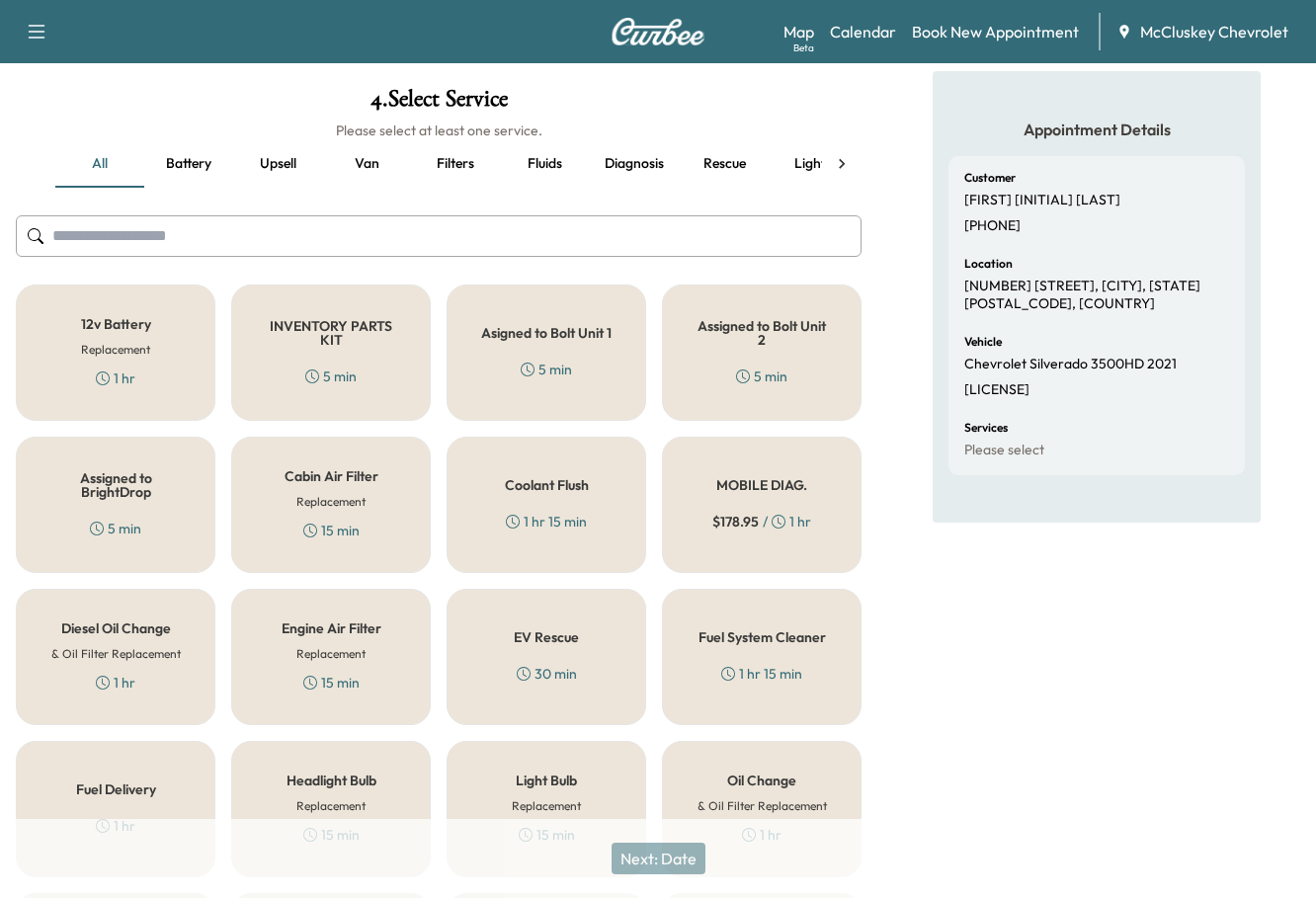 scroll, scrollTop: 96, scrollLeft: 0, axis: vertical 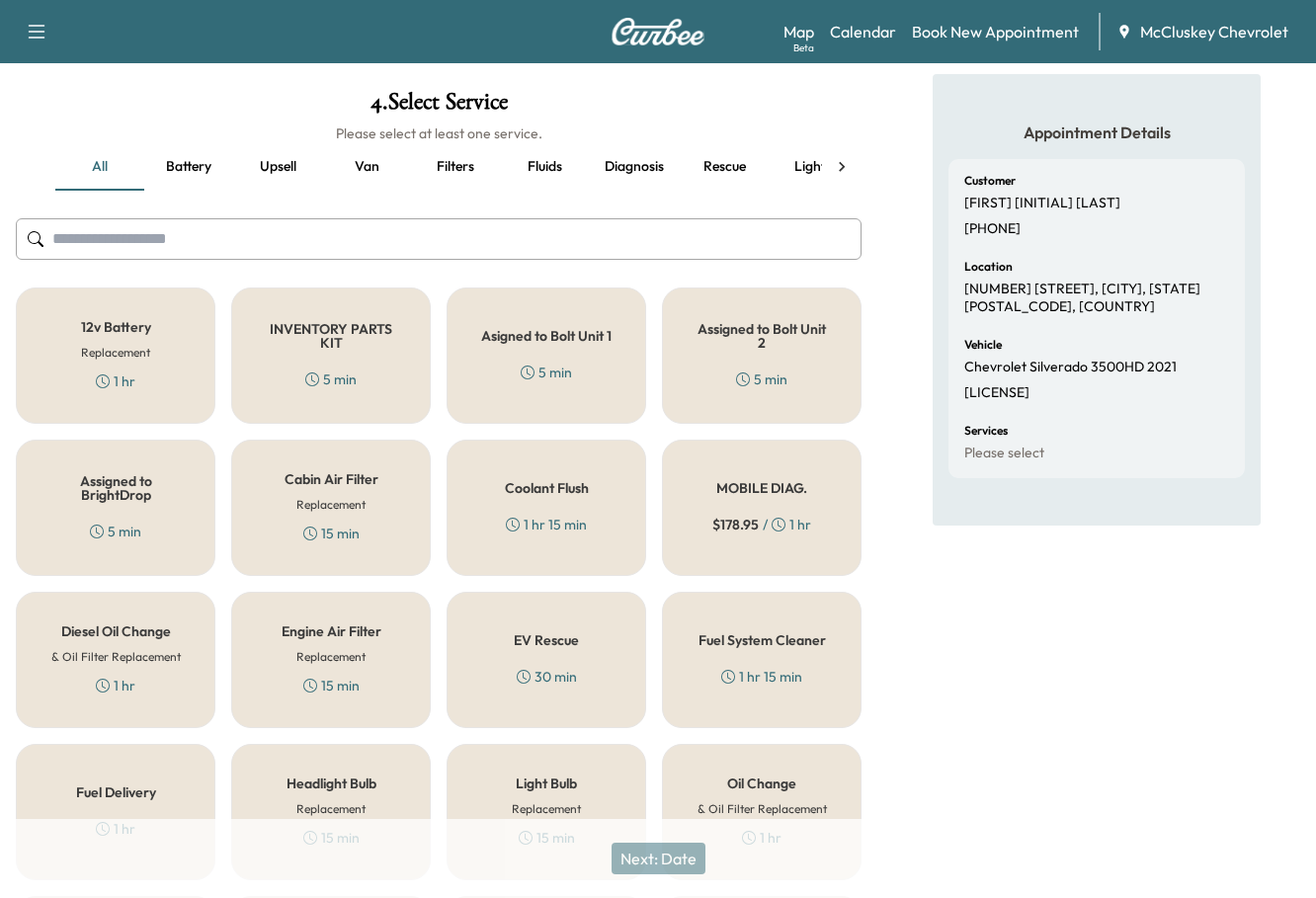 click at bounding box center (439, 239) 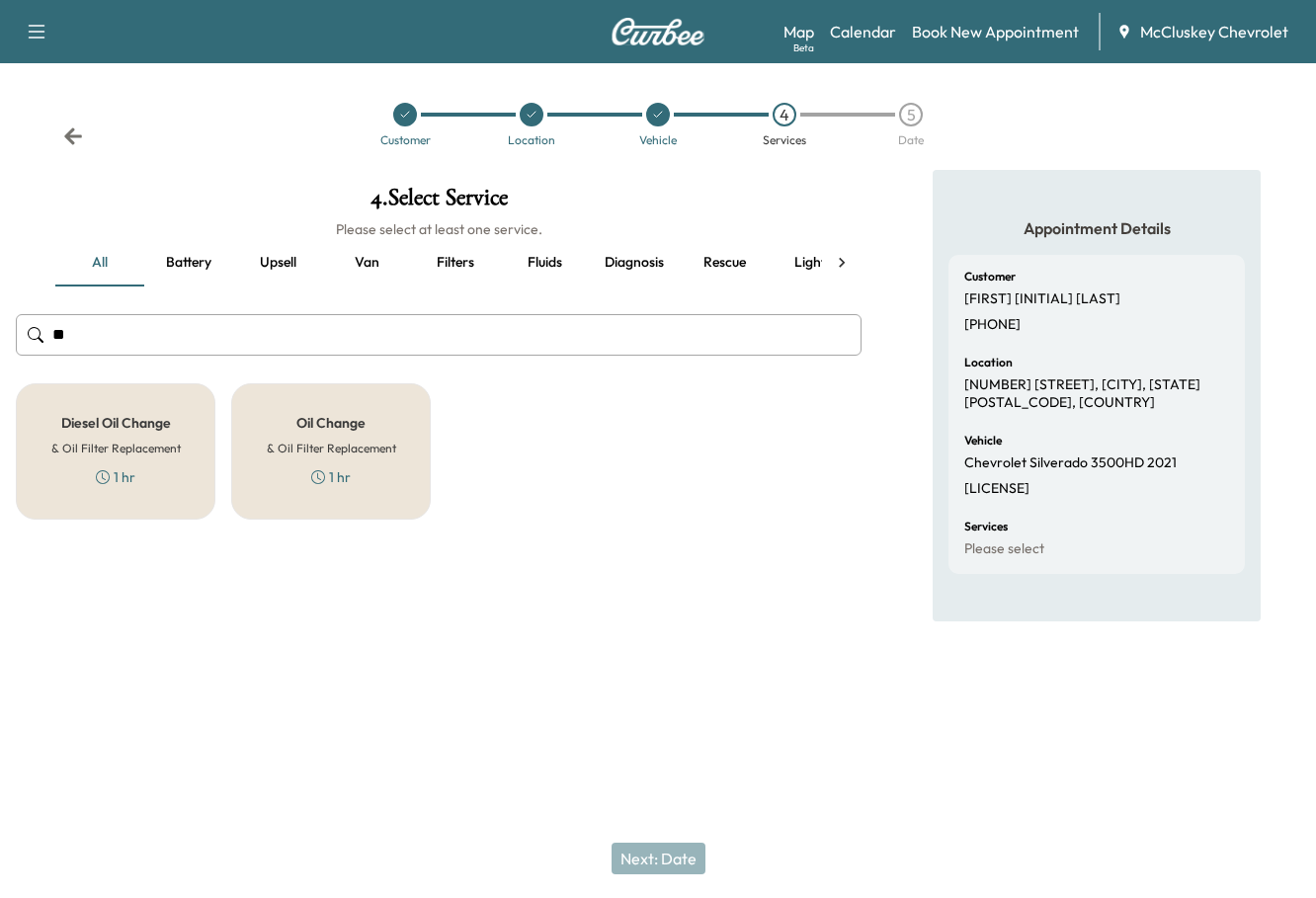 scroll, scrollTop: 0, scrollLeft: 0, axis: both 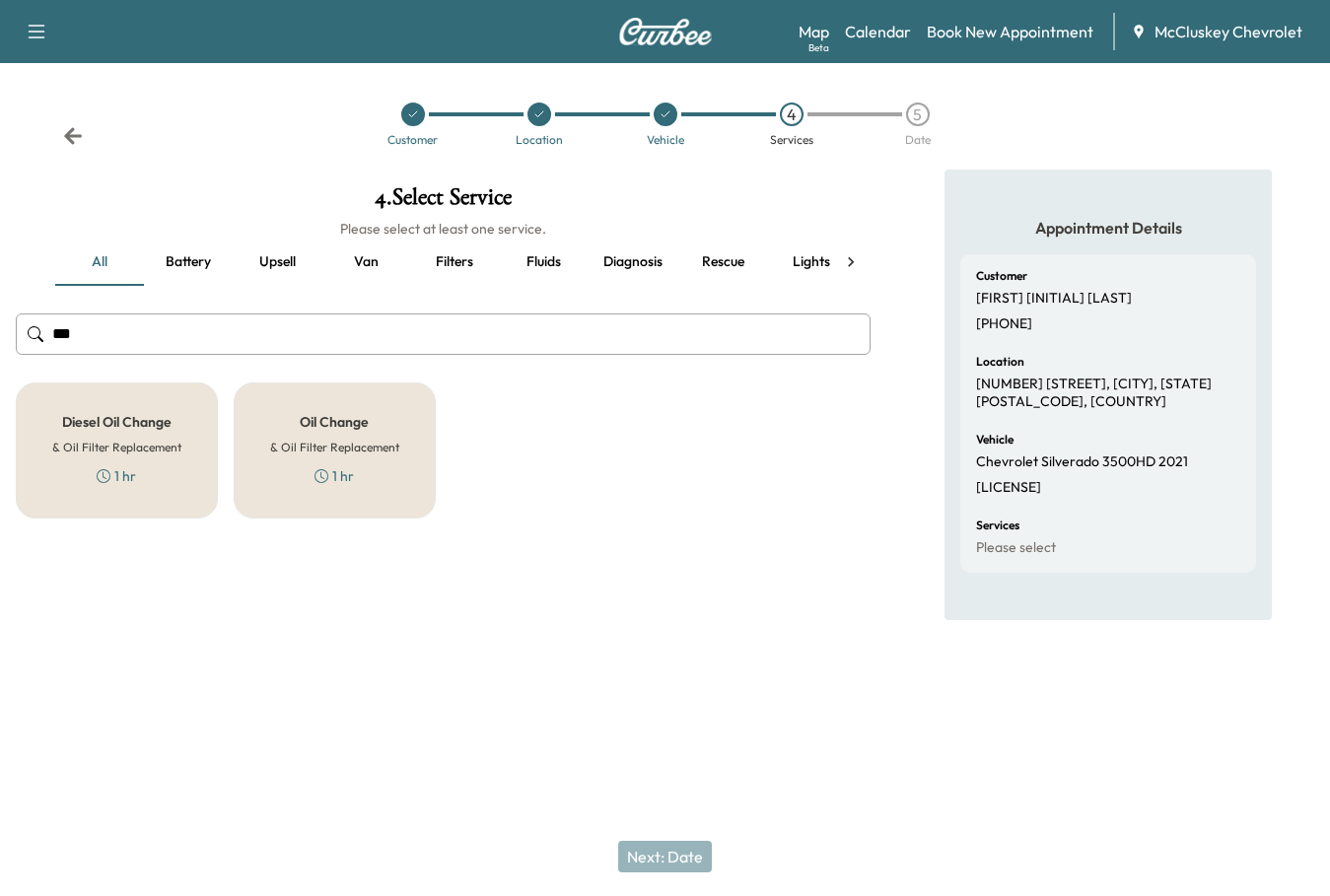 click on "Diesel Oil Change" at bounding box center [116, 422] 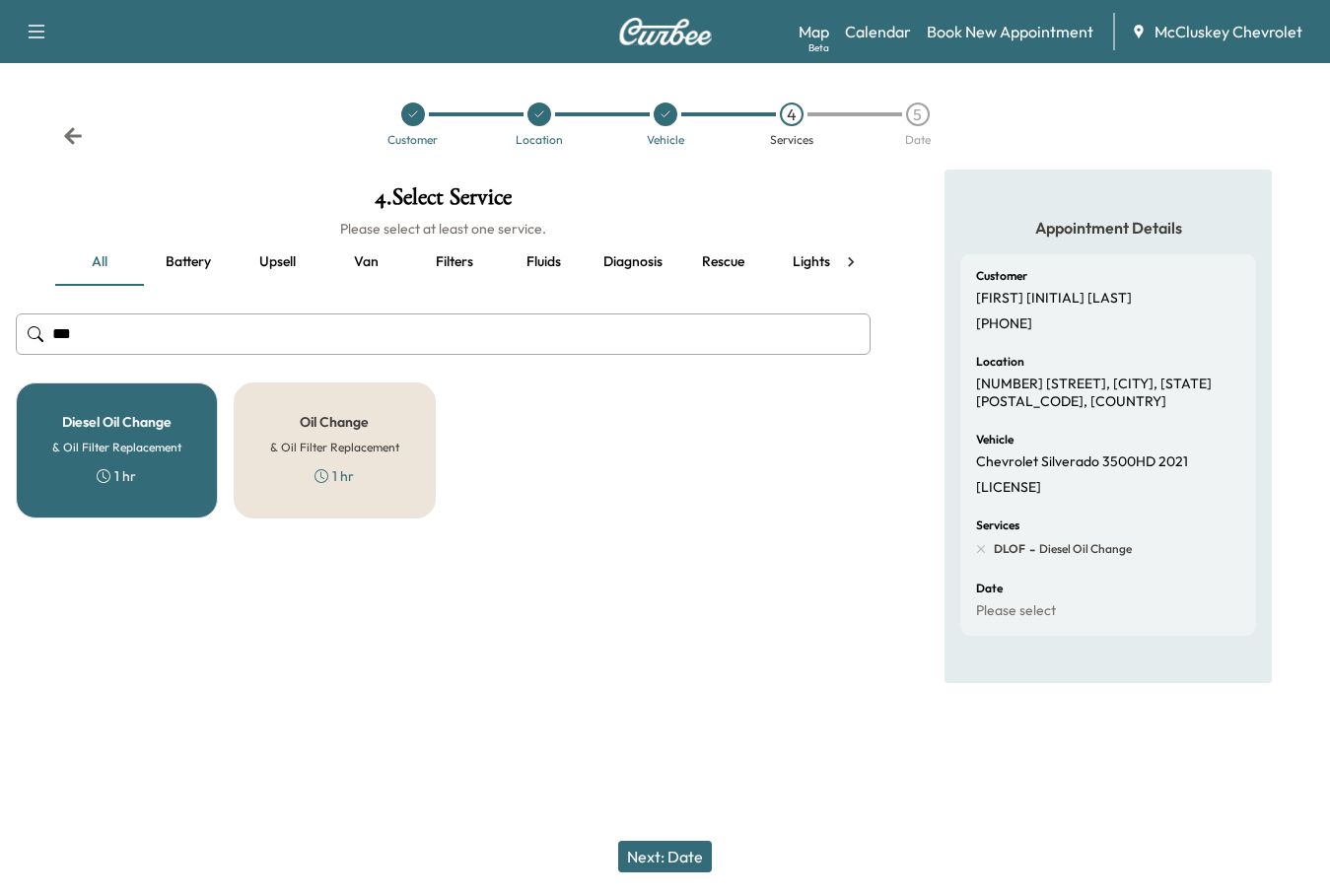 drag, startPoint x: 40, startPoint y: 286, endPoint x: 47, endPoint y: 371, distance: 85.28775 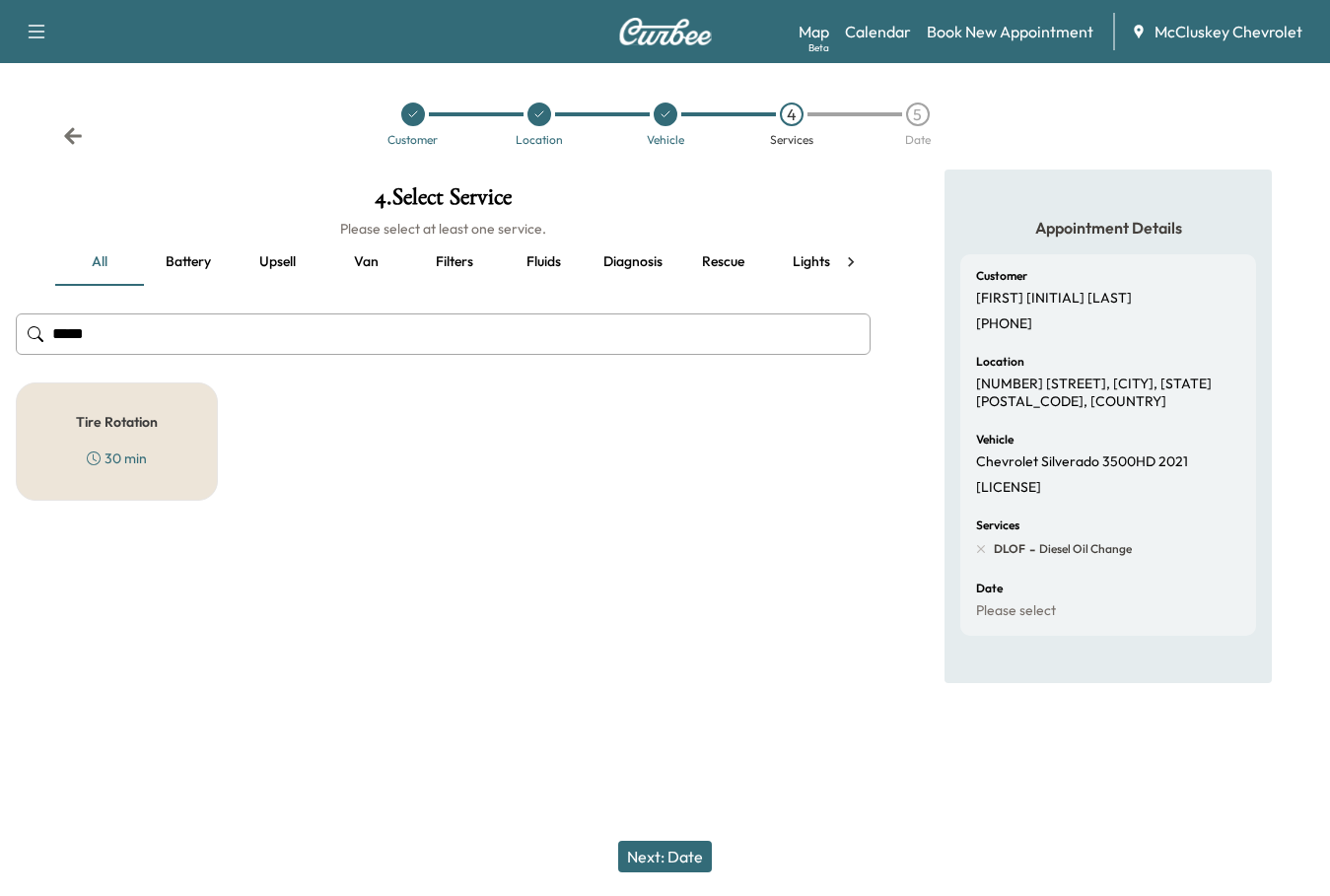 type on "*****" 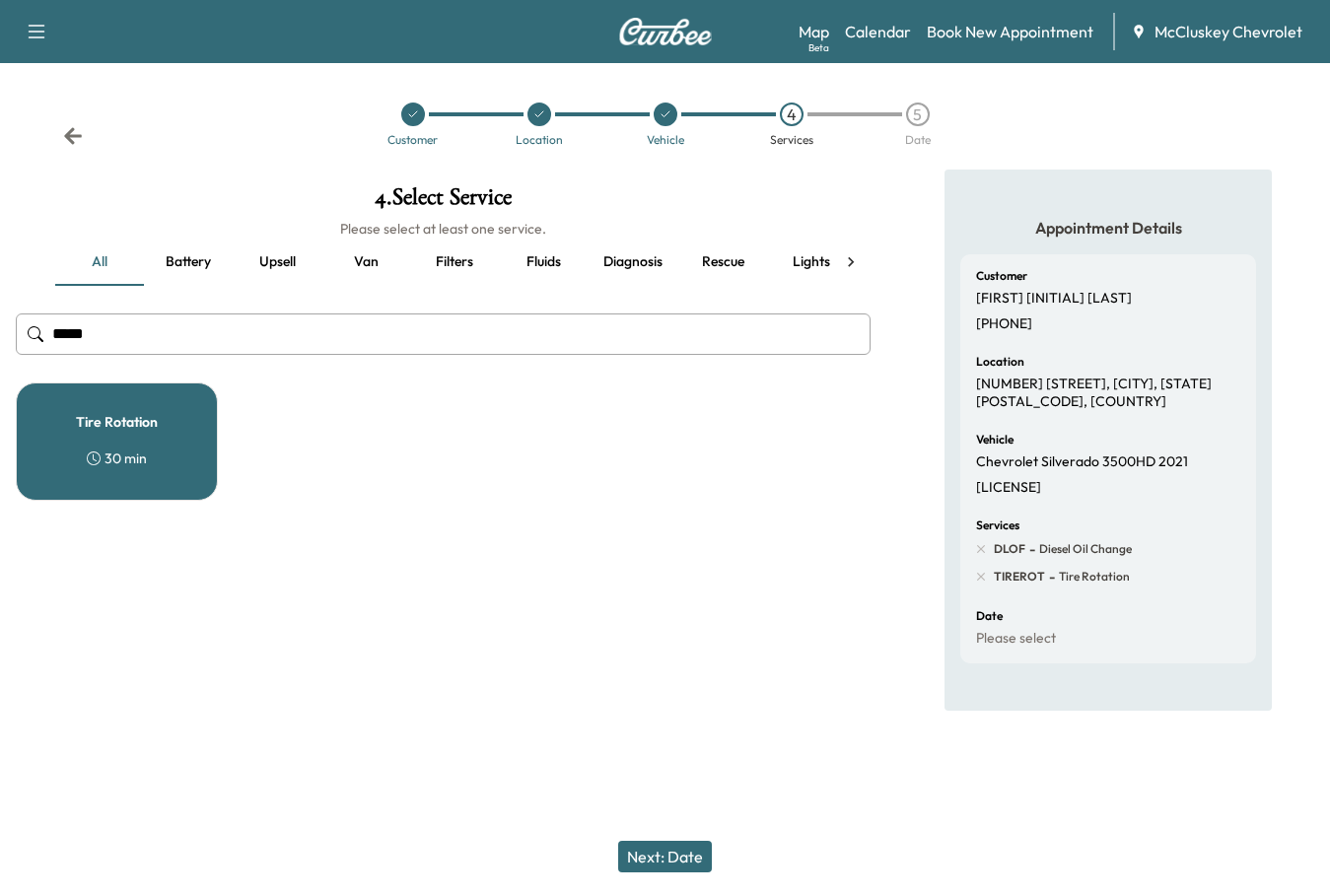 click on "Next: Date" at bounding box center [665, 857] 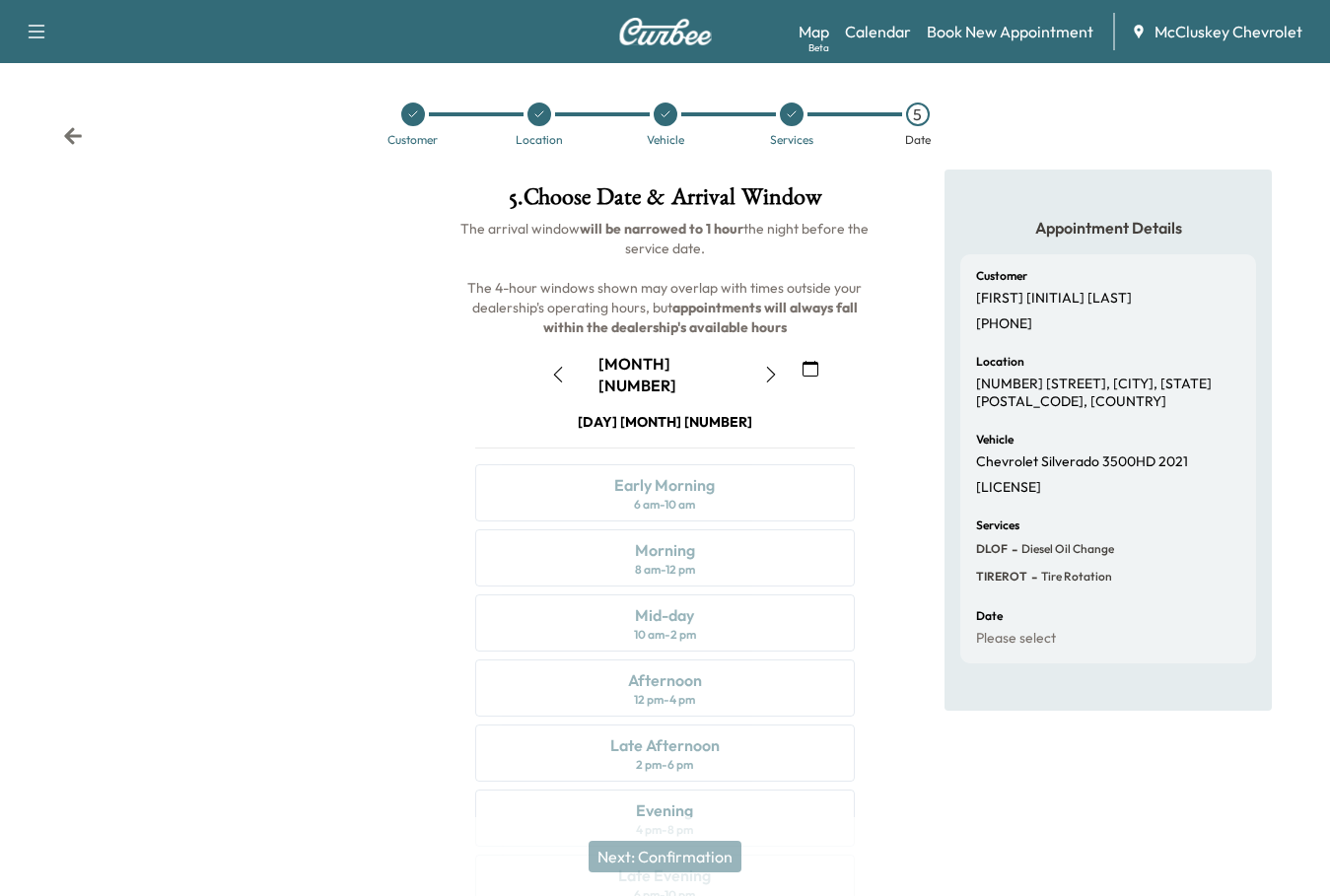click at bounding box center [810, 369] 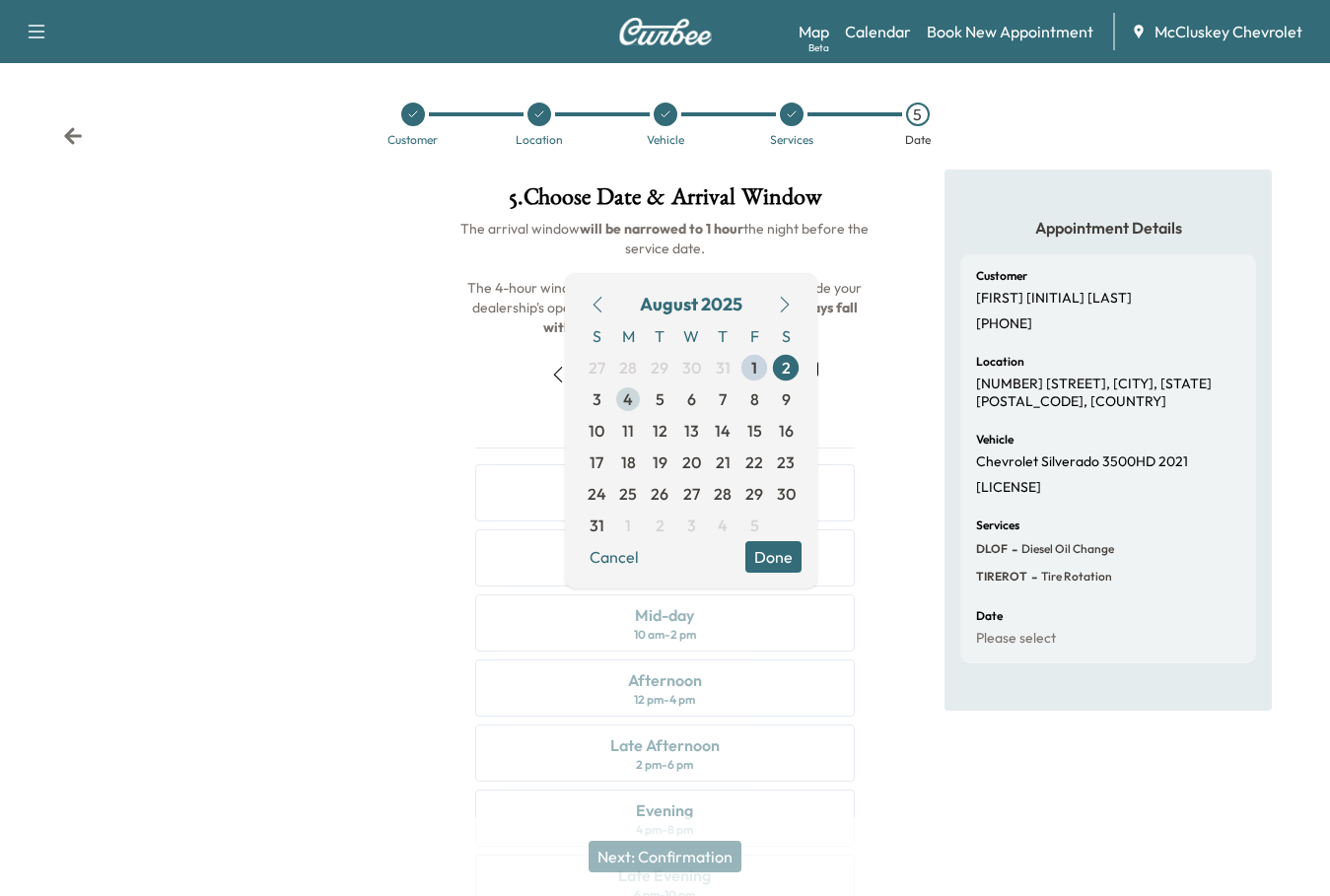 click on "4" at bounding box center (628, 399) 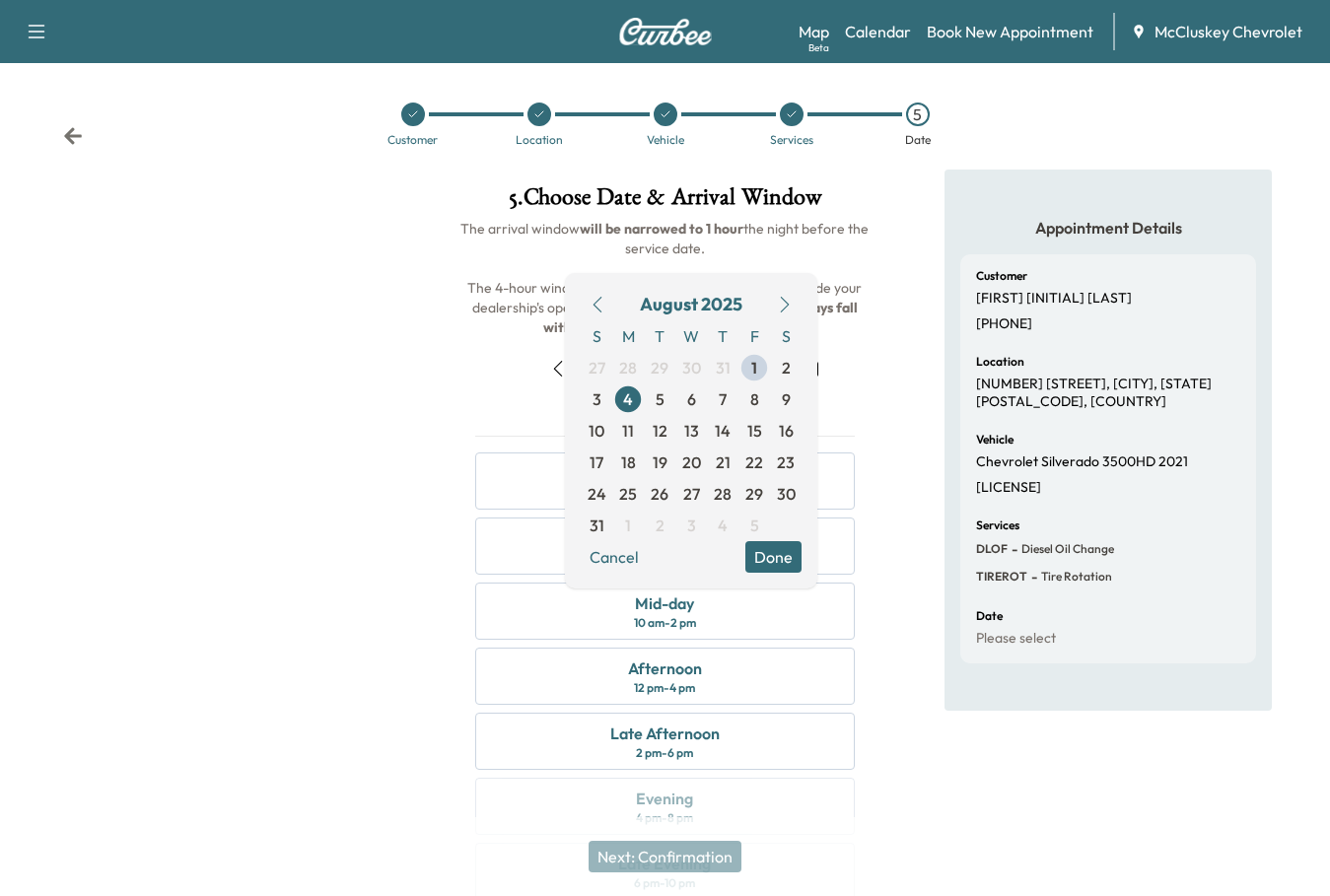 click on "Done" at bounding box center (773, 557) 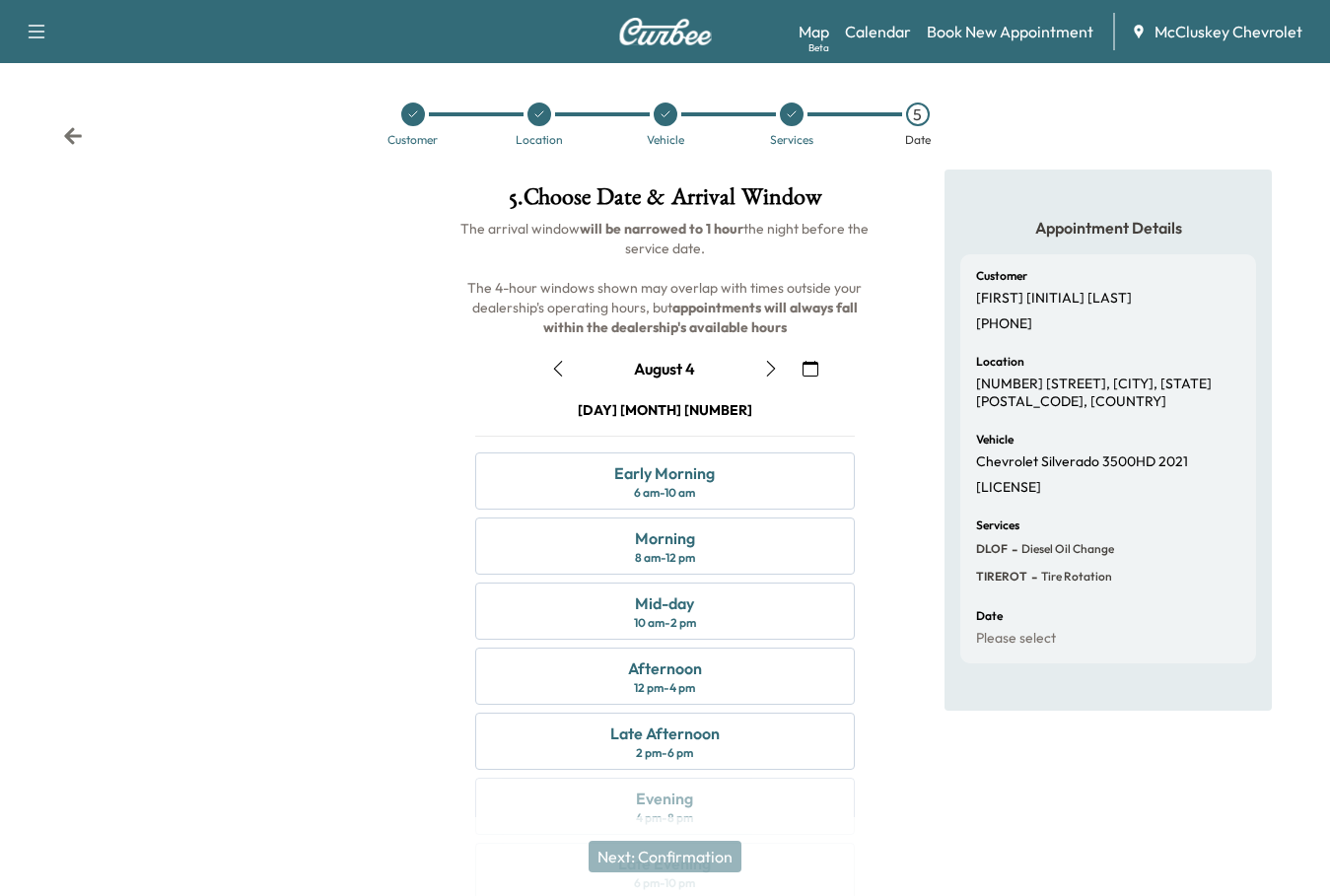 click 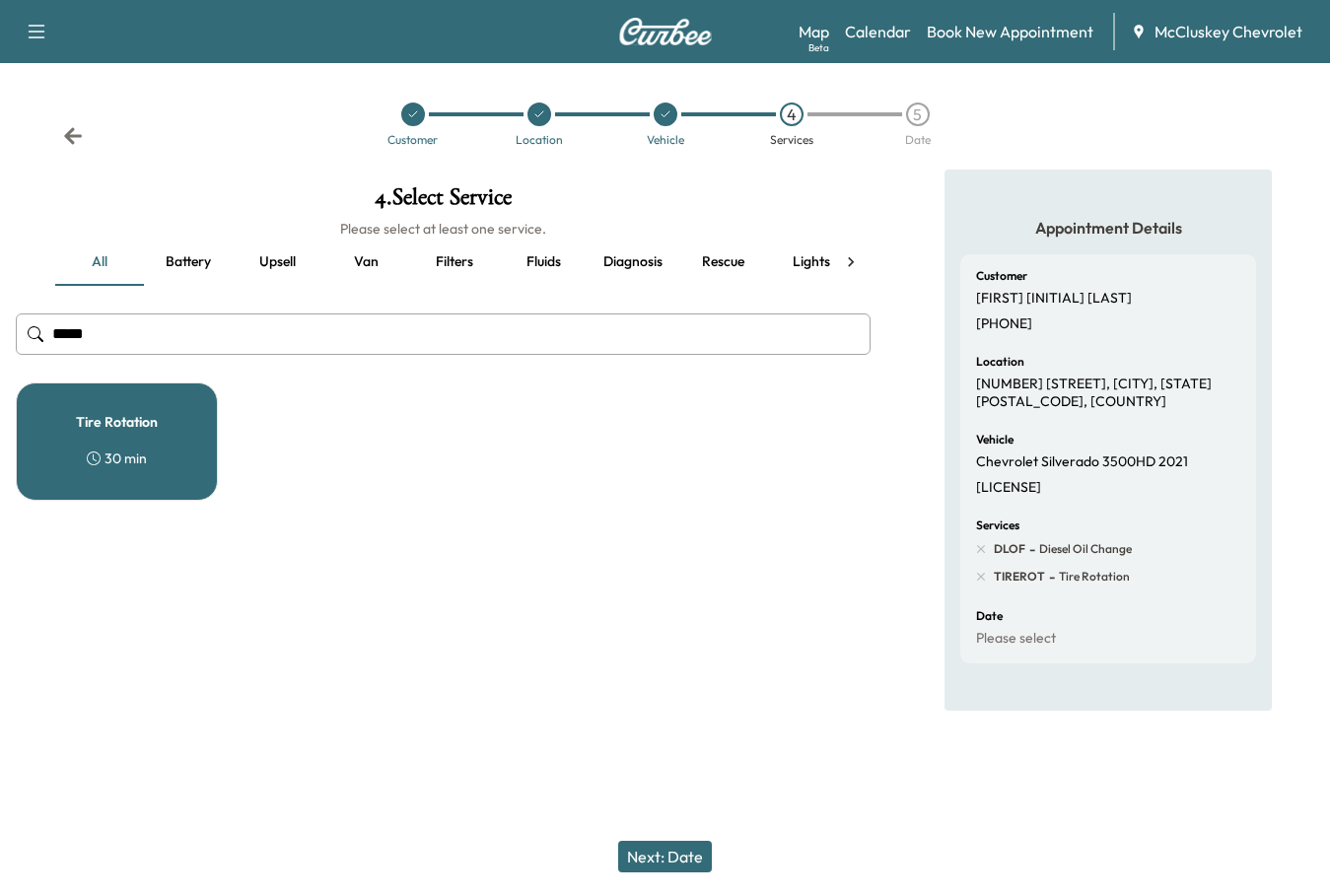 click on "Next: Date" at bounding box center (665, 857) 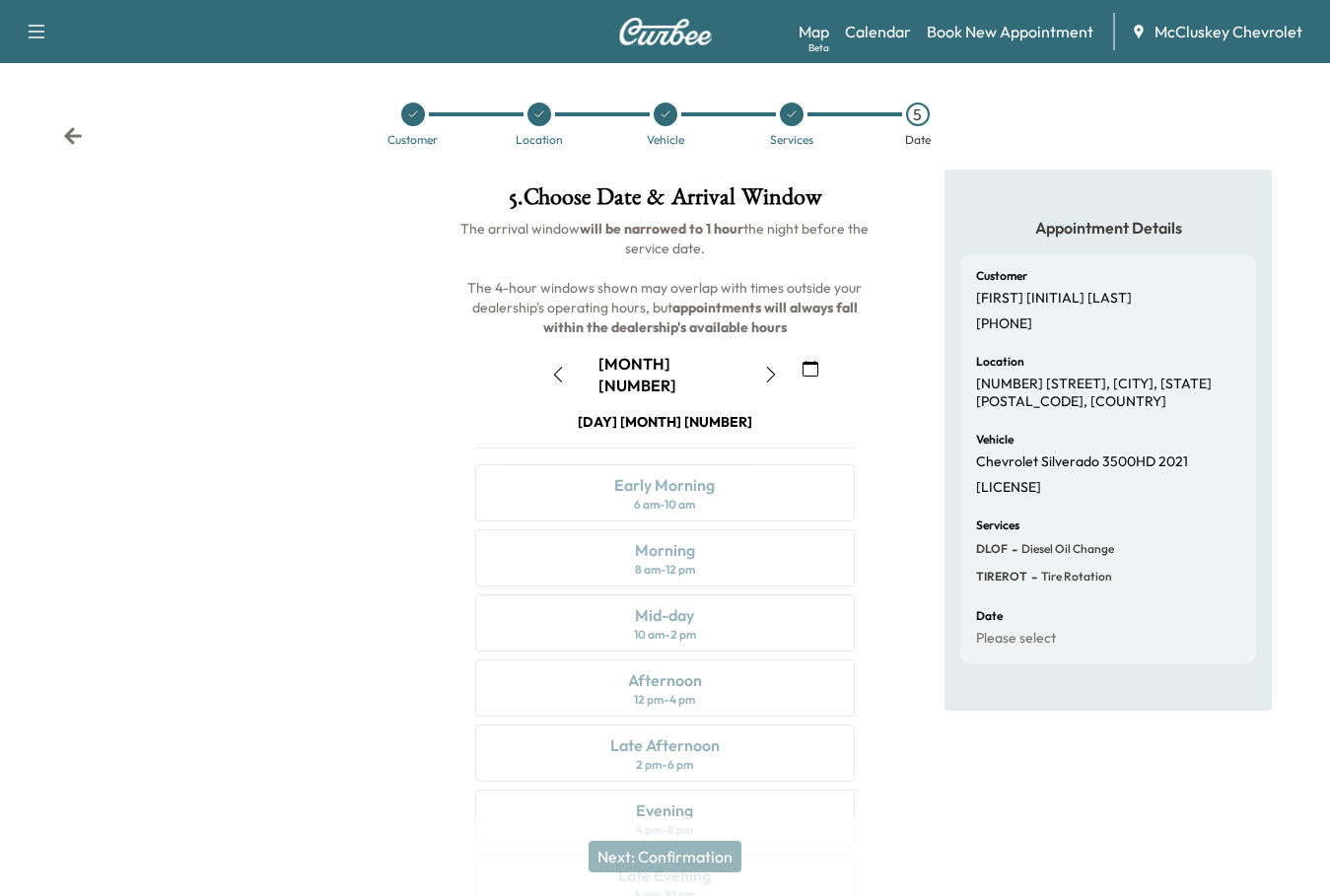 click at bounding box center (810, 369) 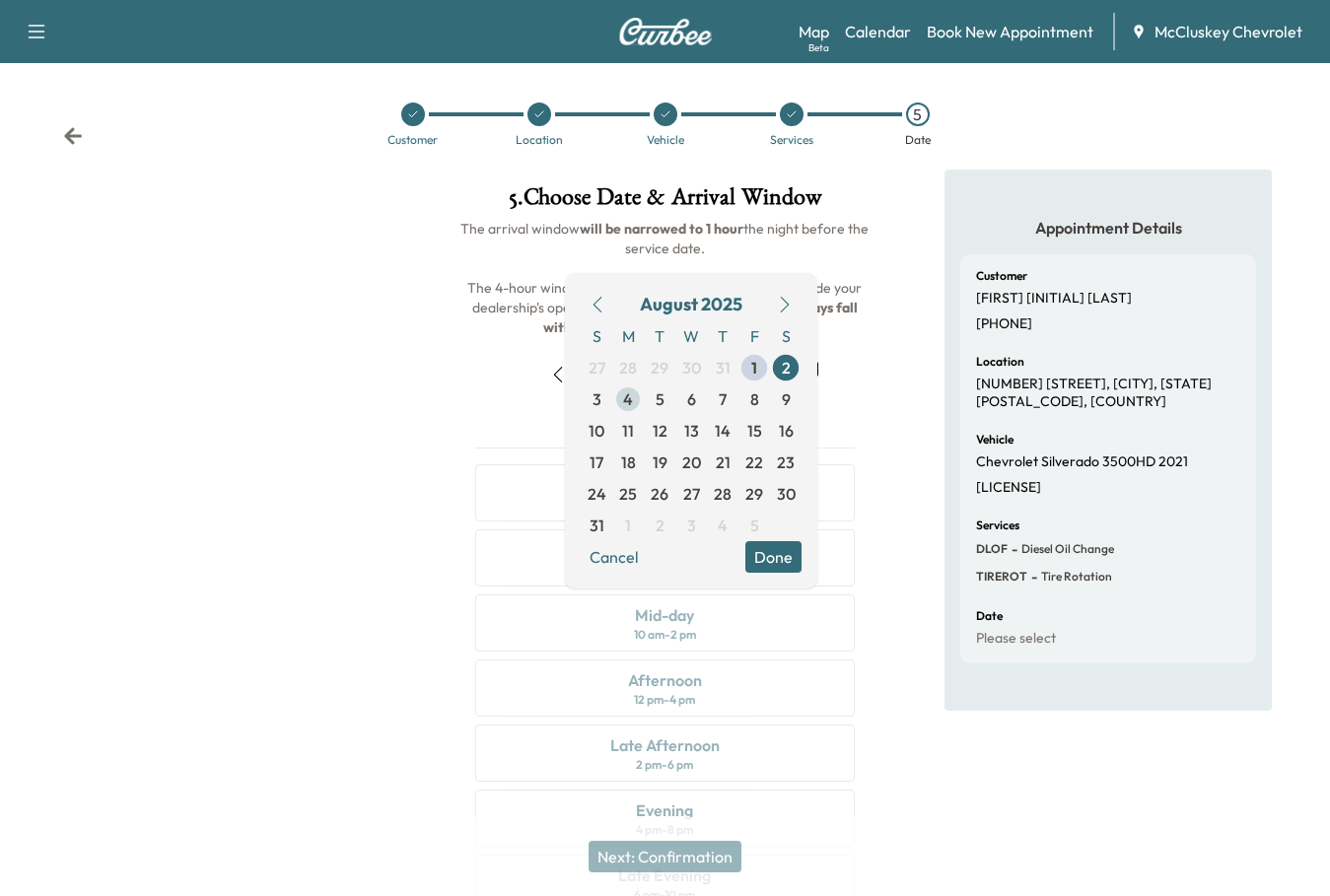 click on "4" at bounding box center [628, 399] 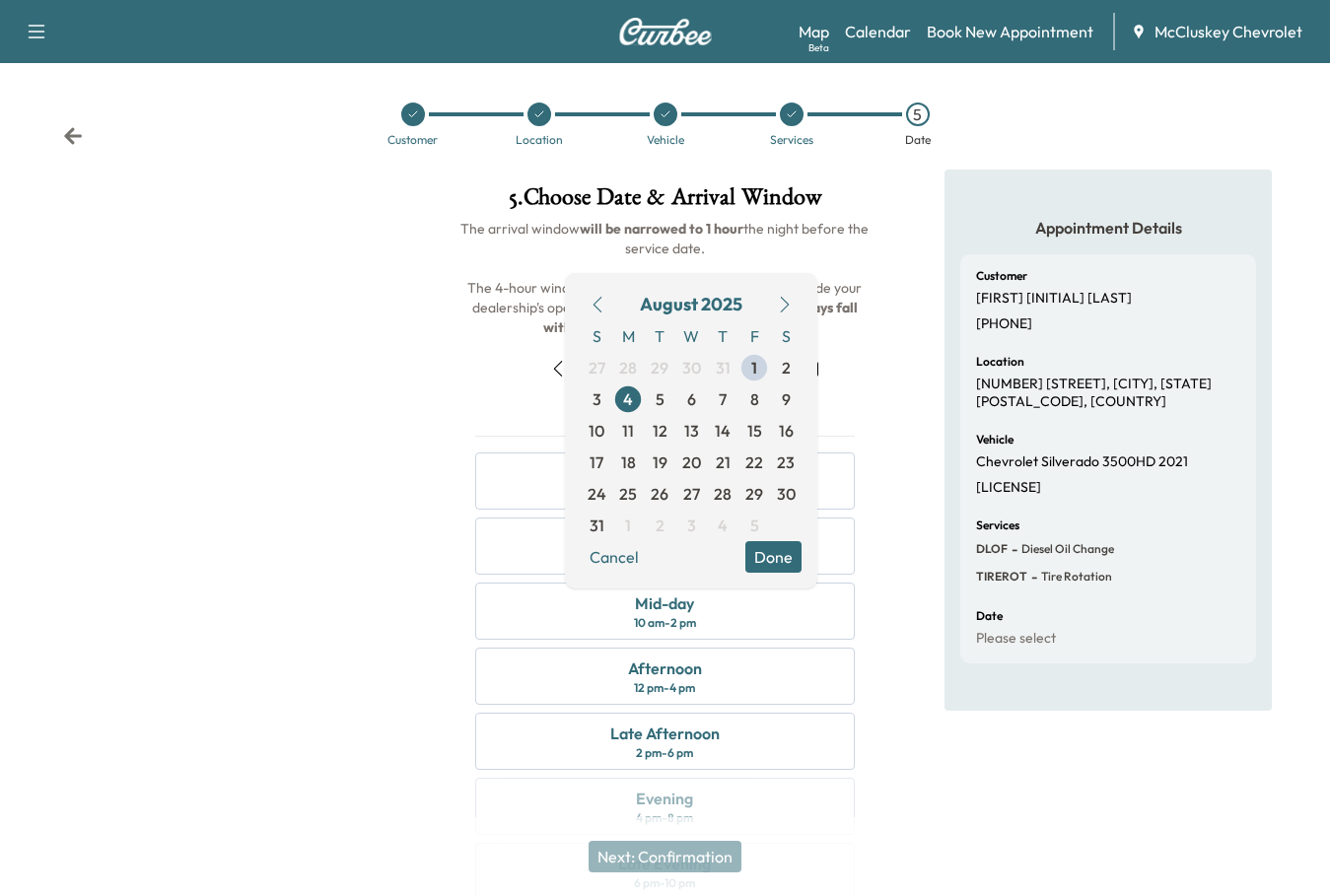 click on "Done" at bounding box center (773, 557) 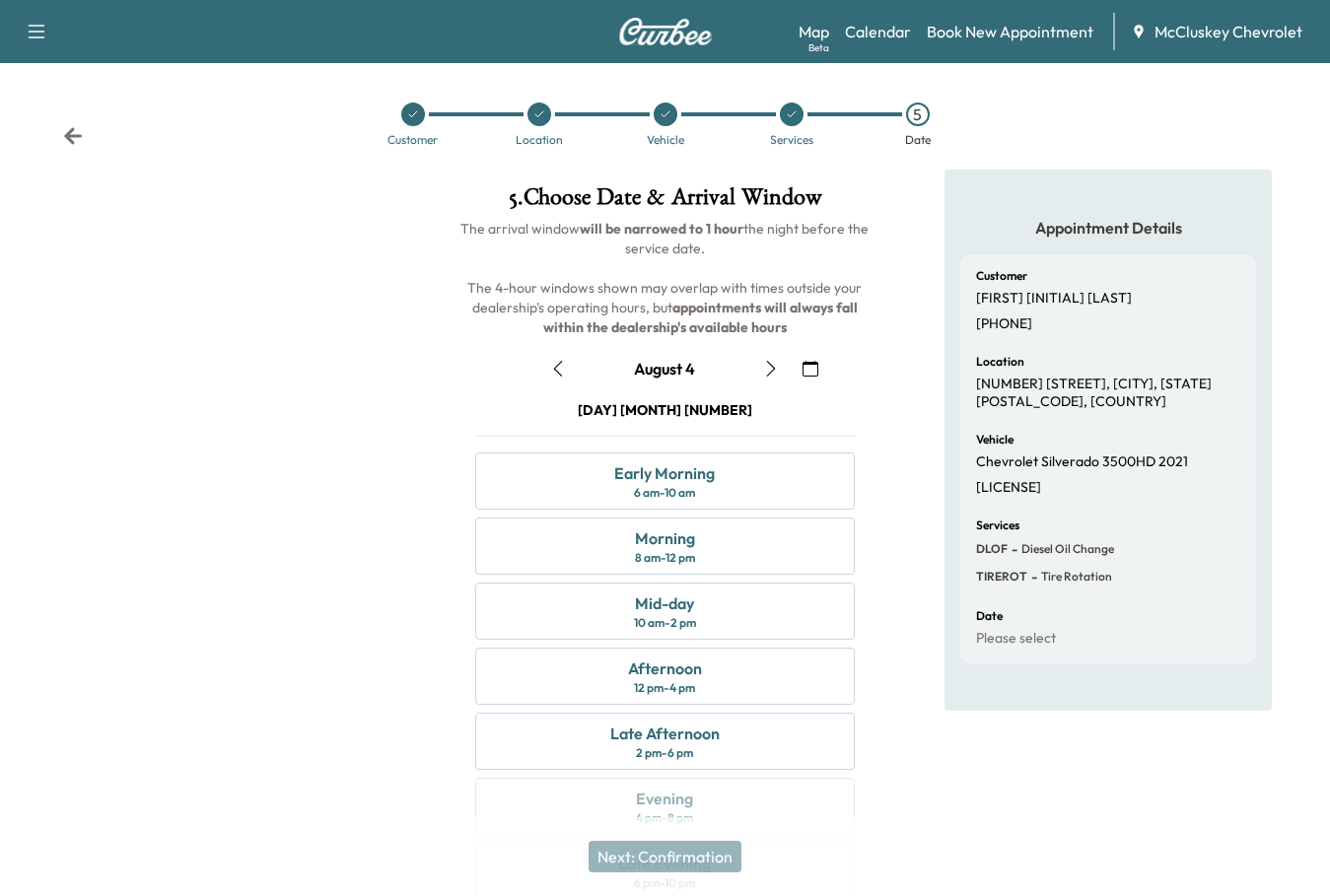 click 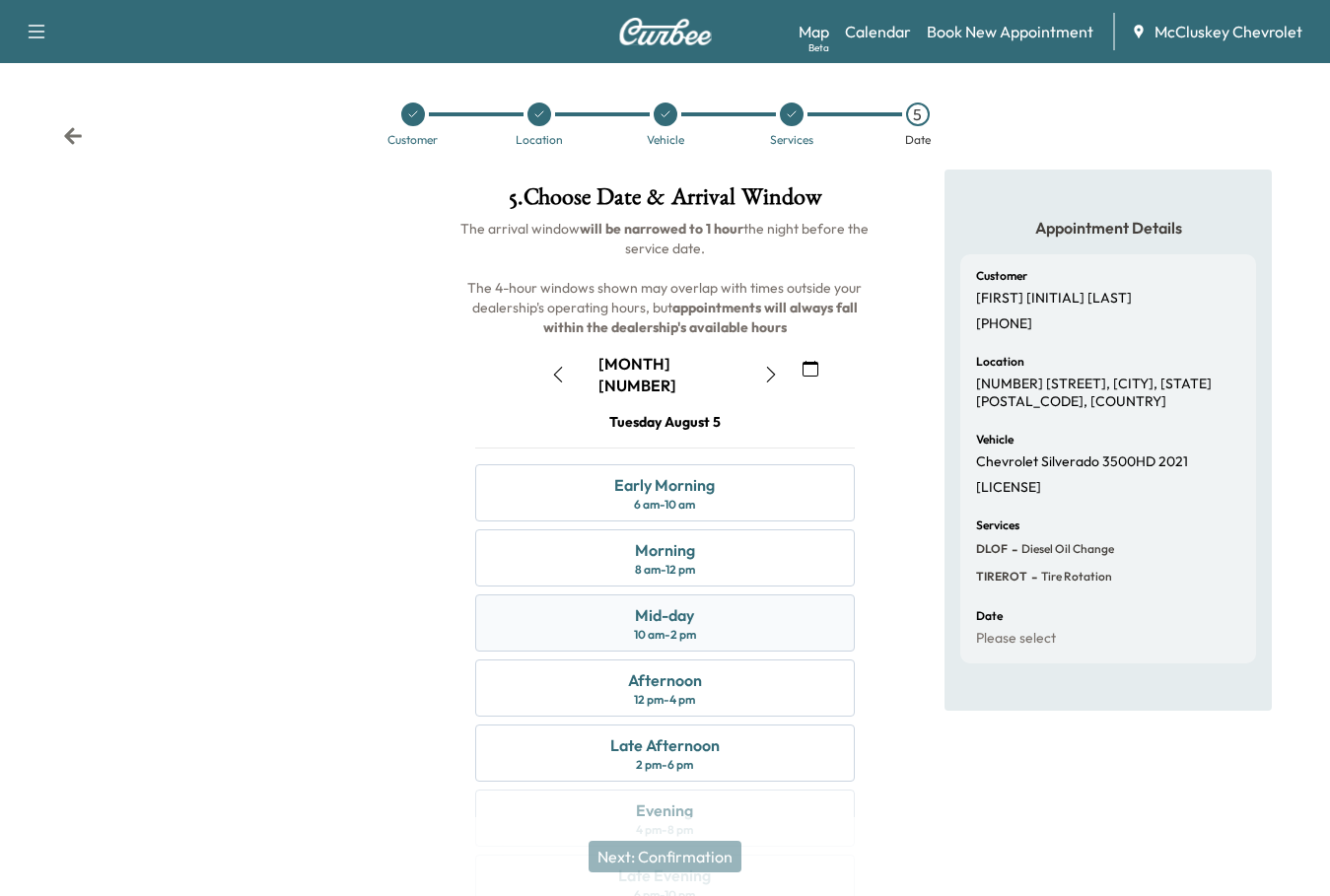click on "Mid-day 10 am  -  2 pm" at bounding box center (665, 623) 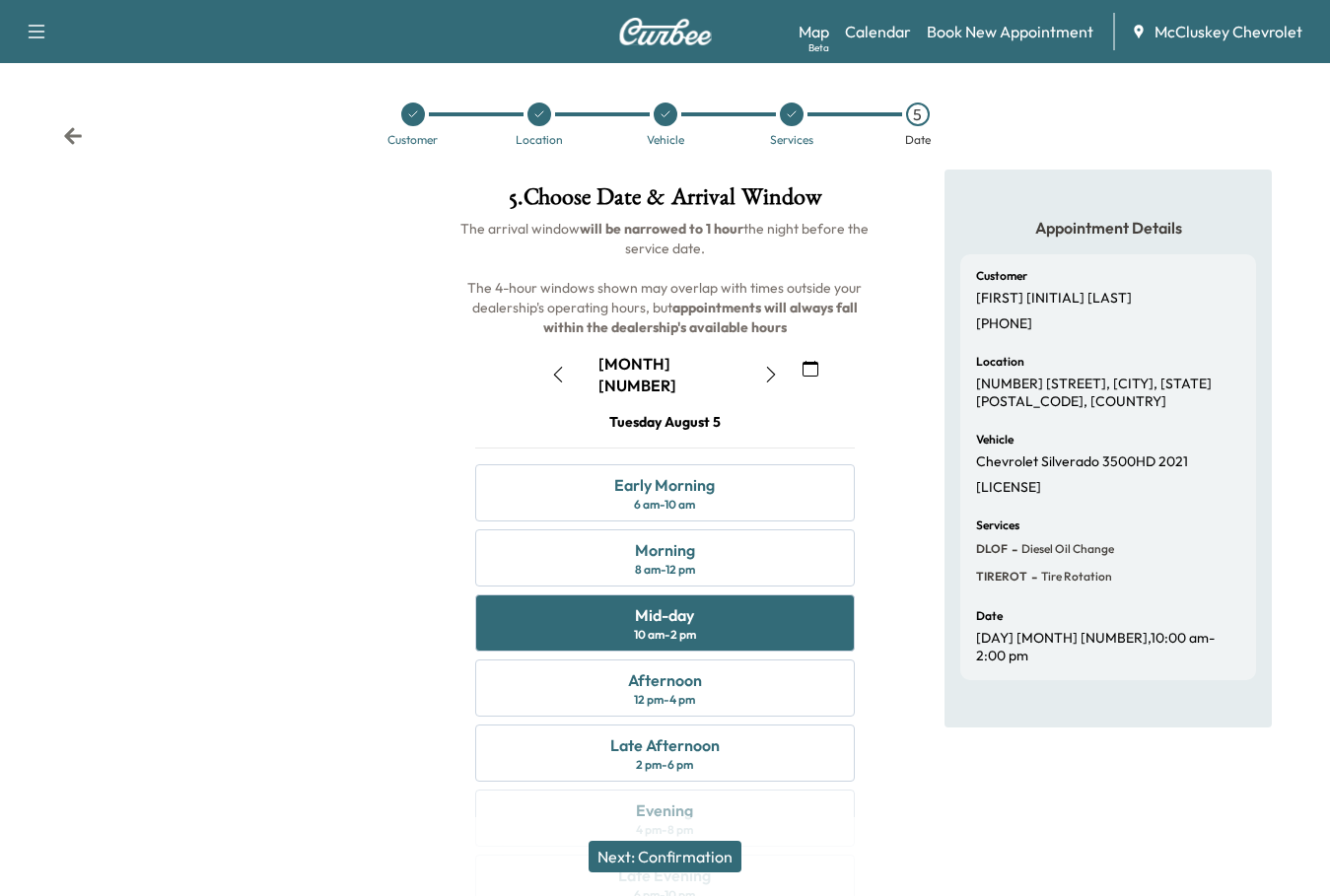 click on "Next: Confirmation" at bounding box center (665, 857) 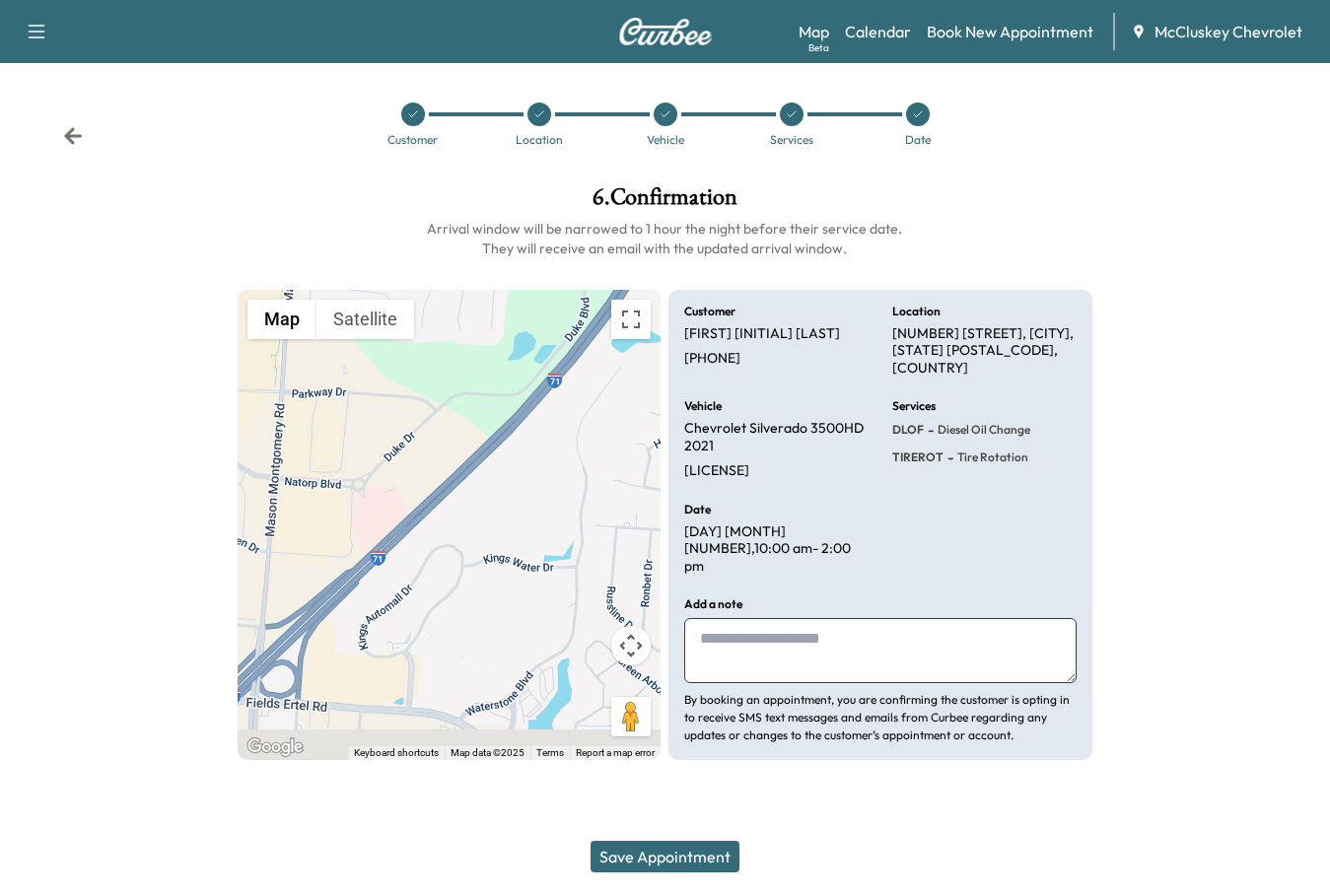 click at bounding box center (880, 651) 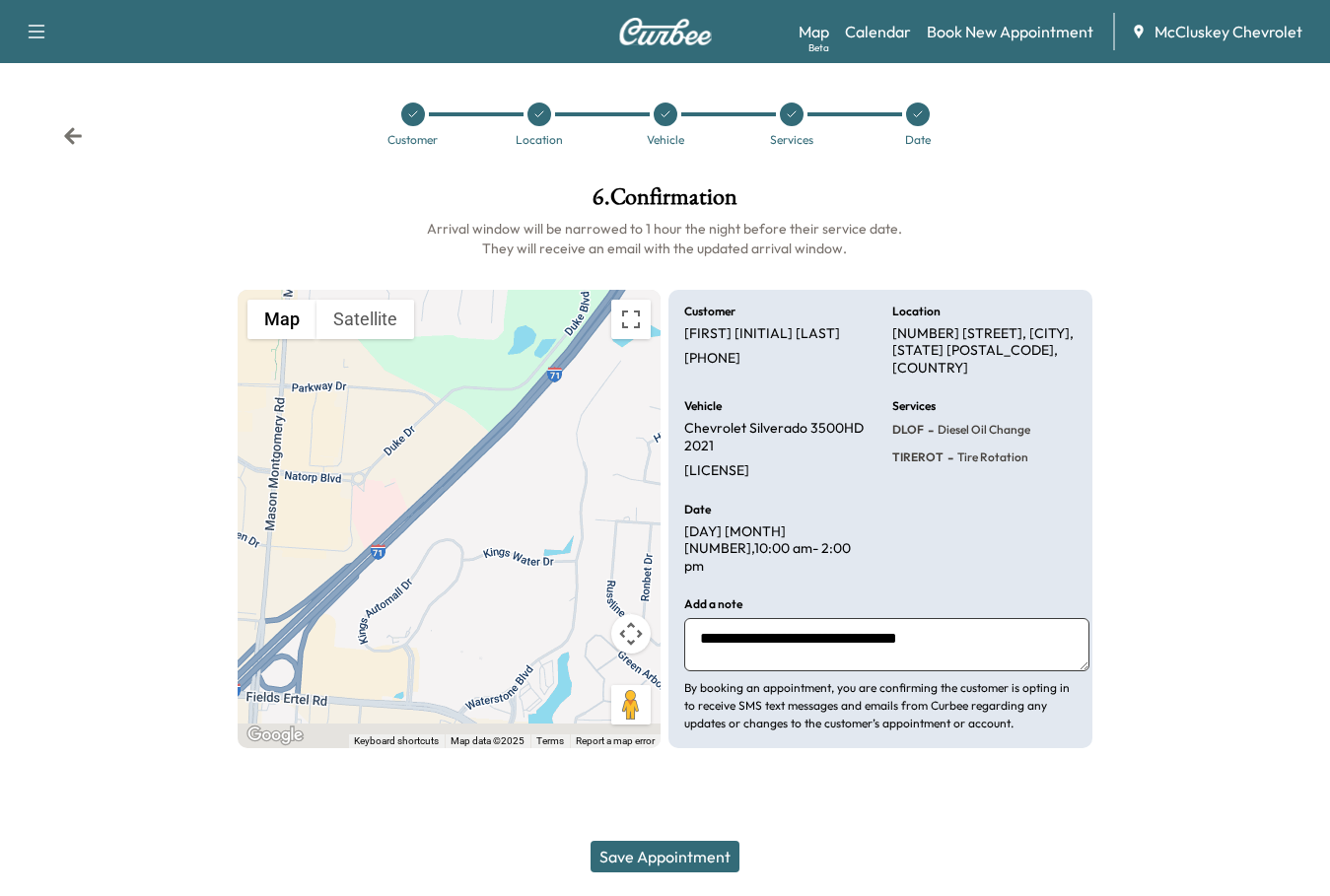 click on "**********" at bounding box center (886, 645) 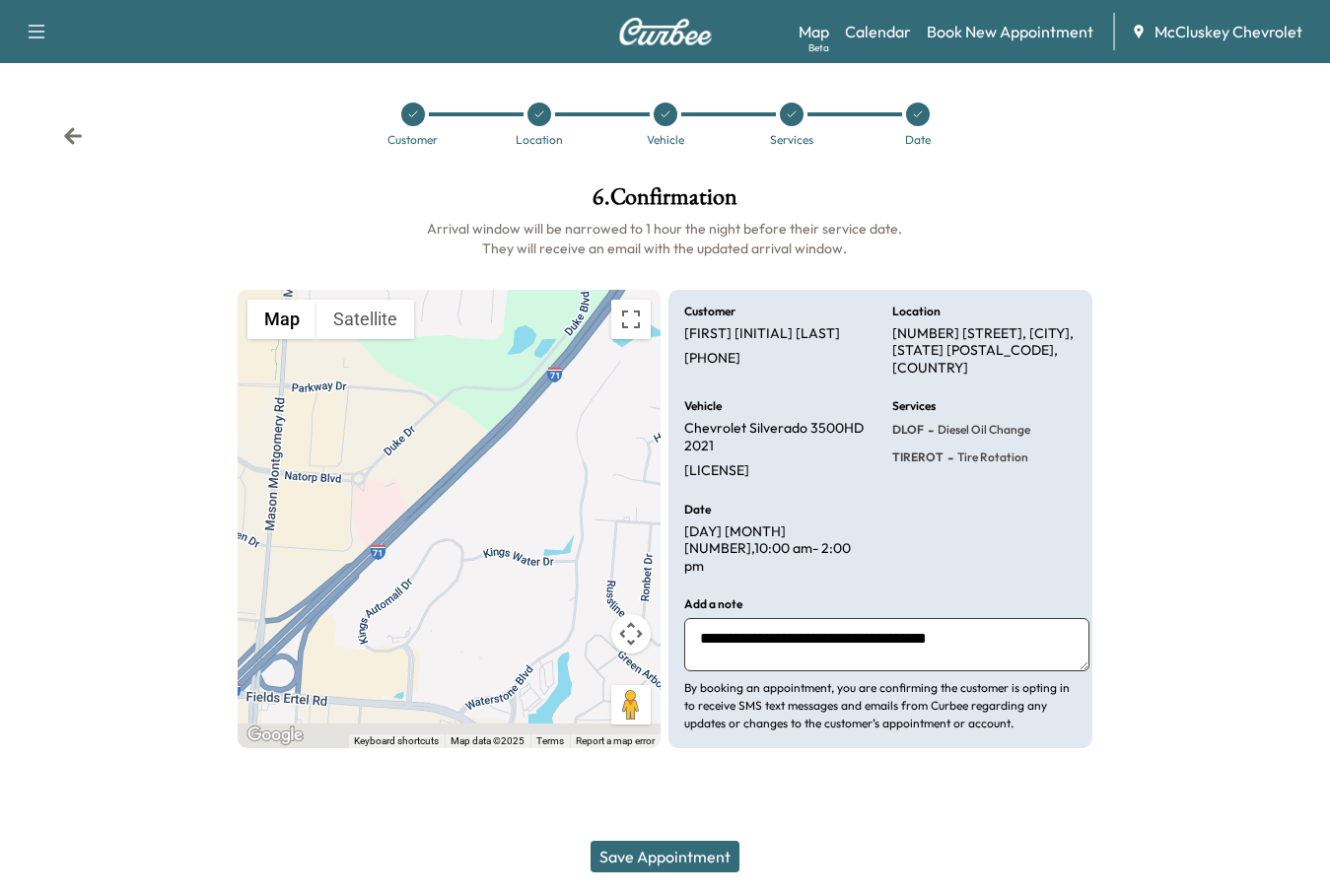 click on "**********" at bounding box center [886, 645] 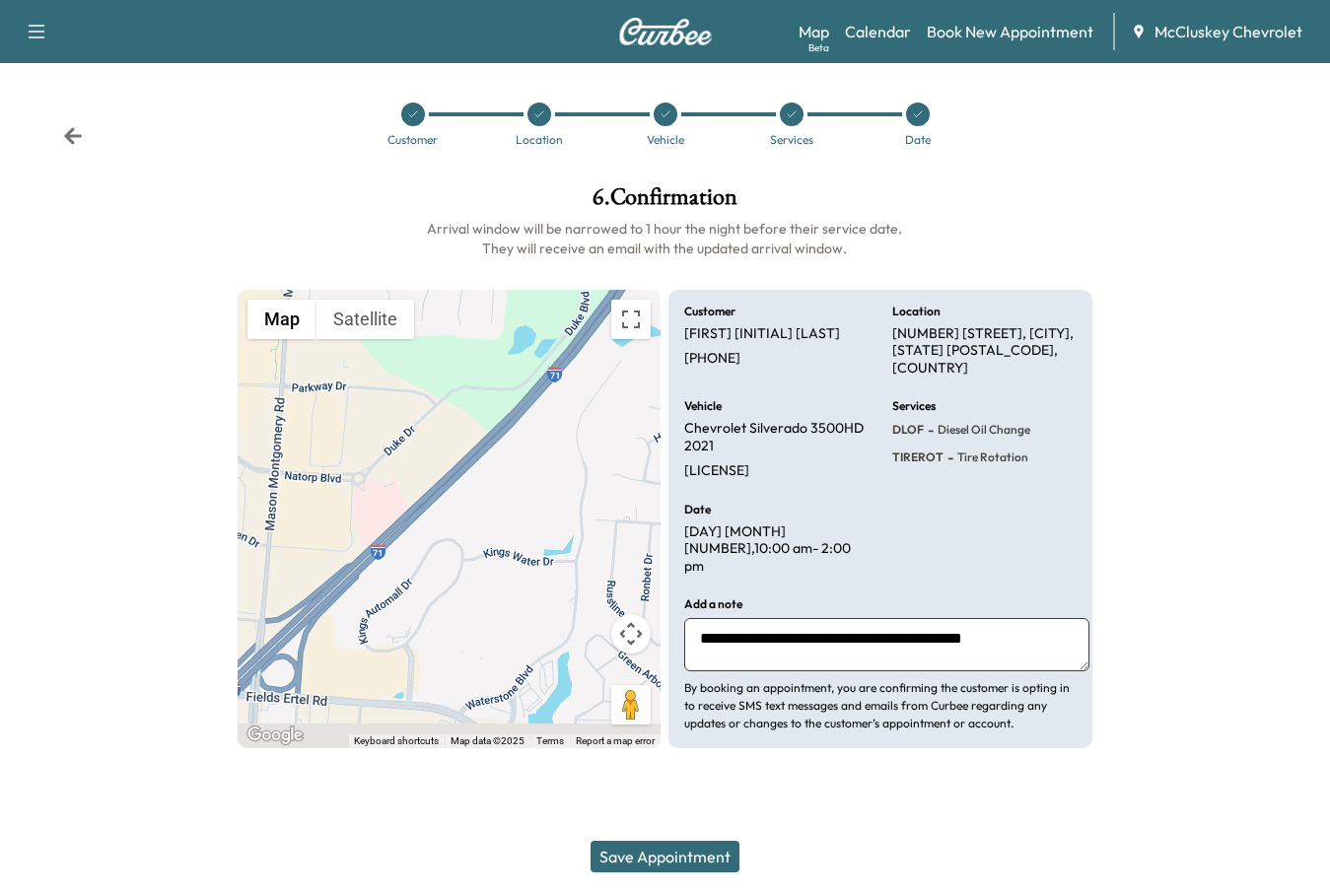 click on "**********" at bounding box center (886, 645) 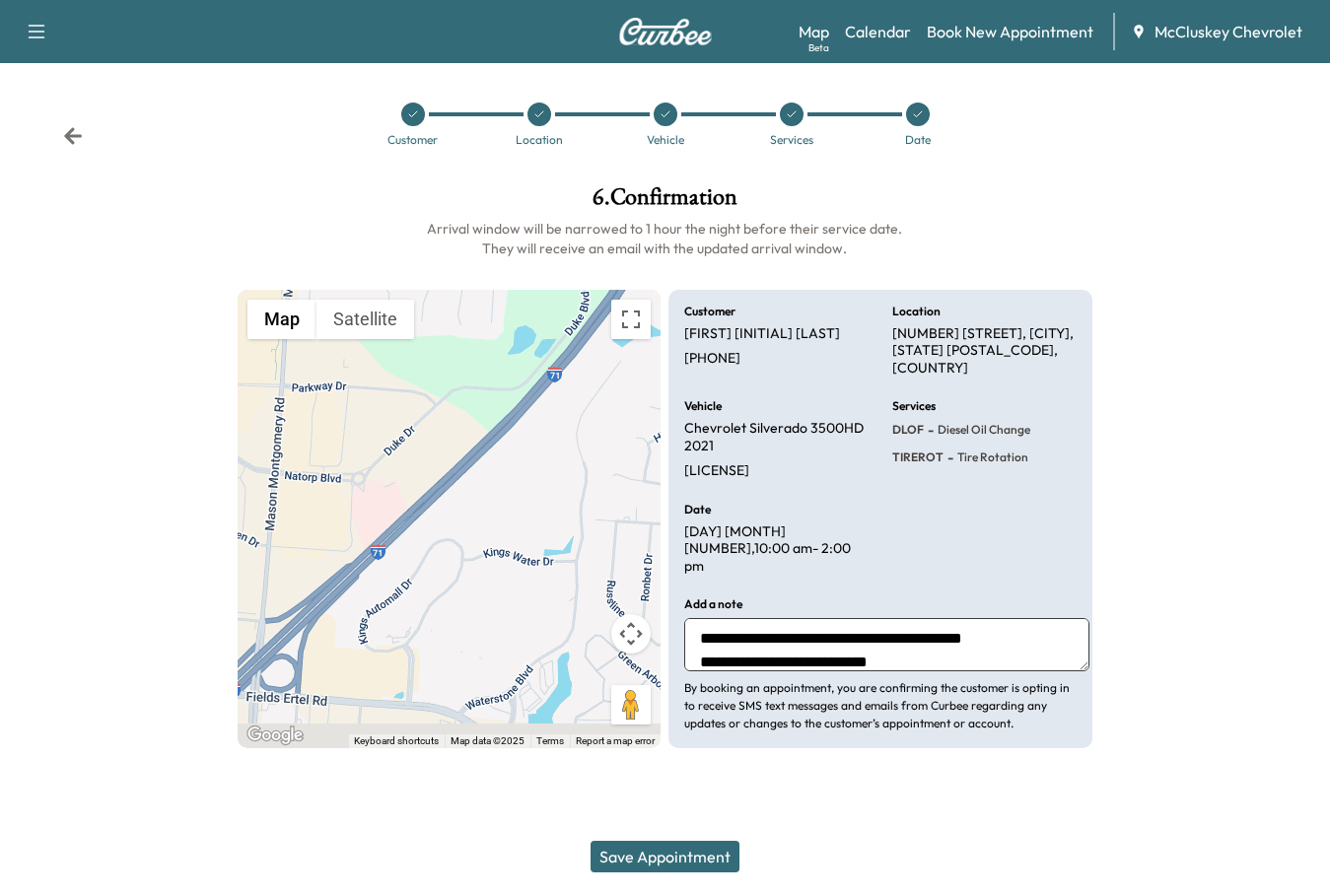 click on "**********" at bounding box center [886, 645] 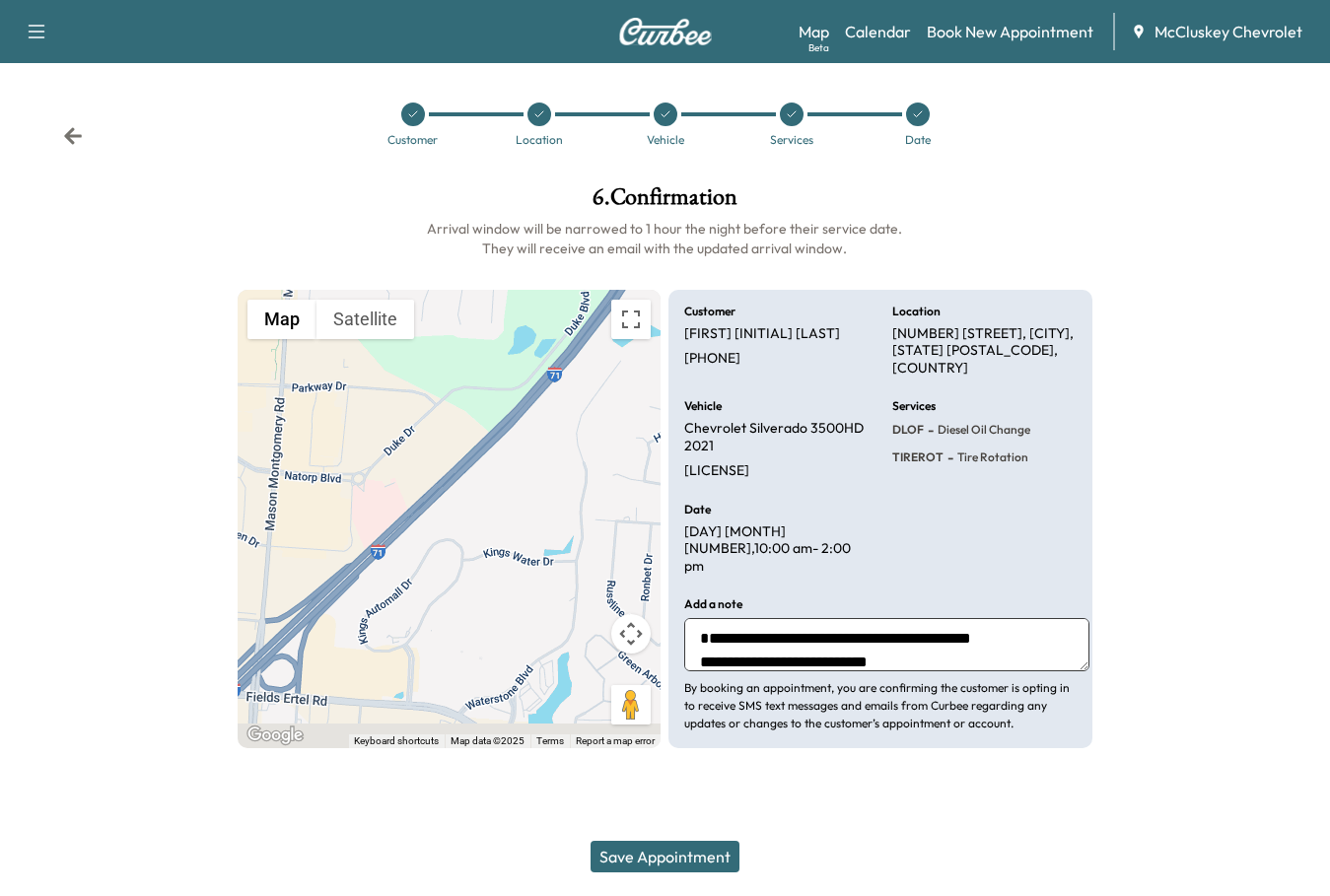 click on "**********" at bounding box center (886, 645) 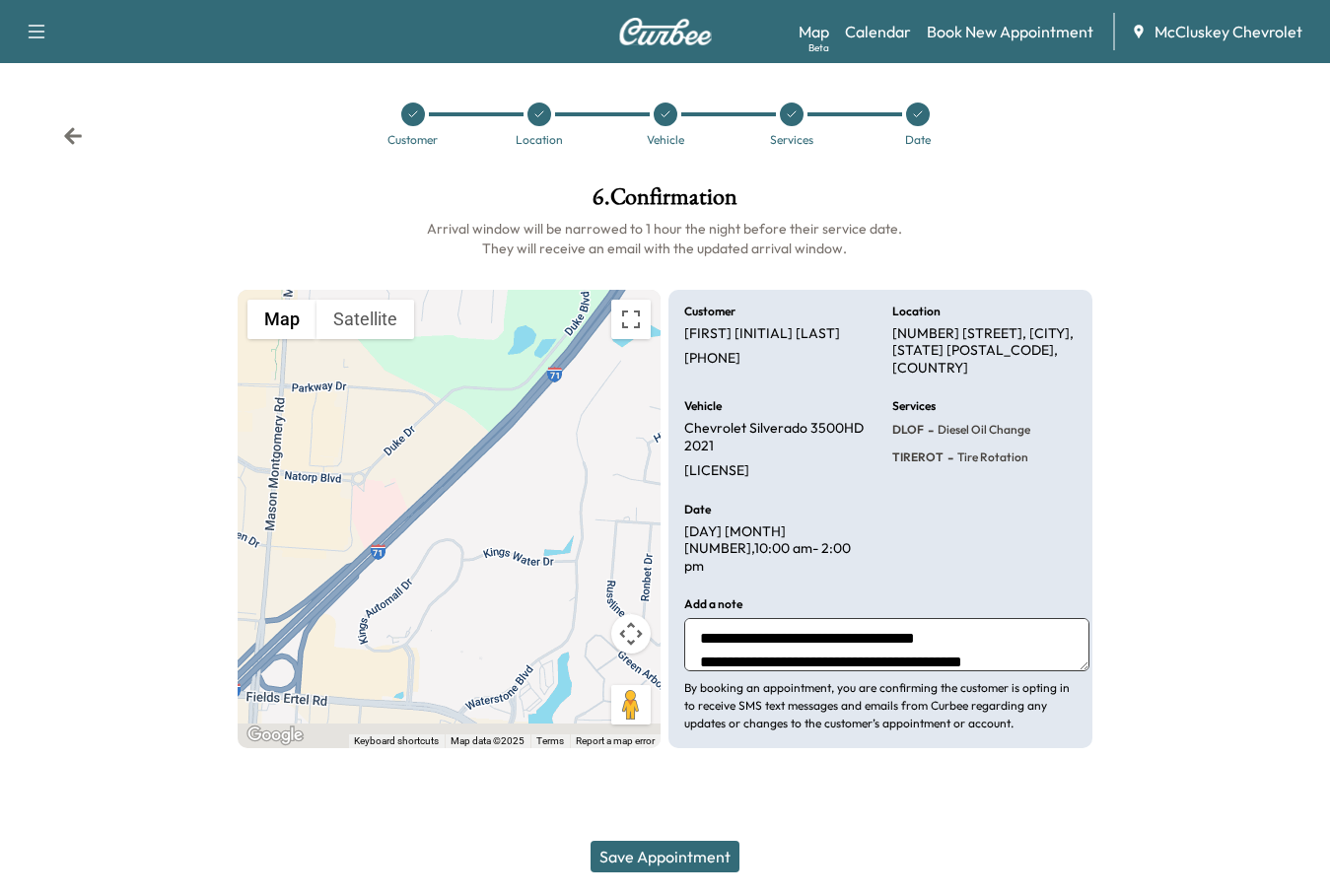 type on "**********" 